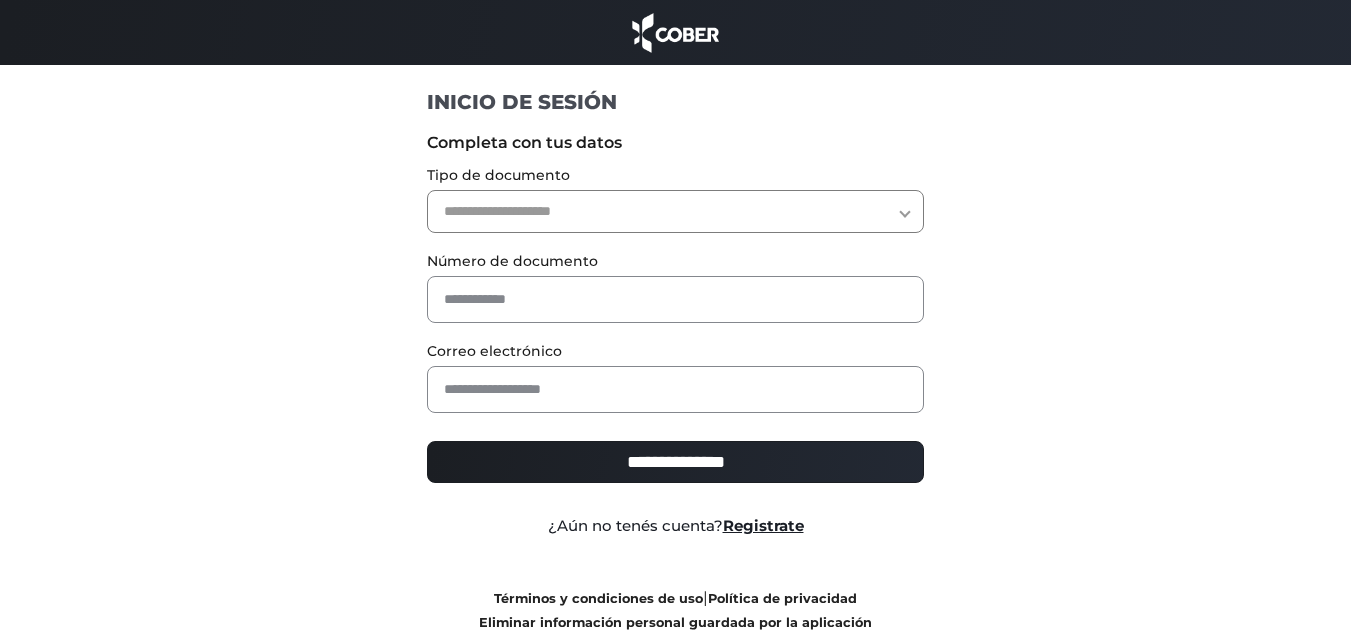 scroll, scrollTop: 0, scrollLeft: 0, axis: both 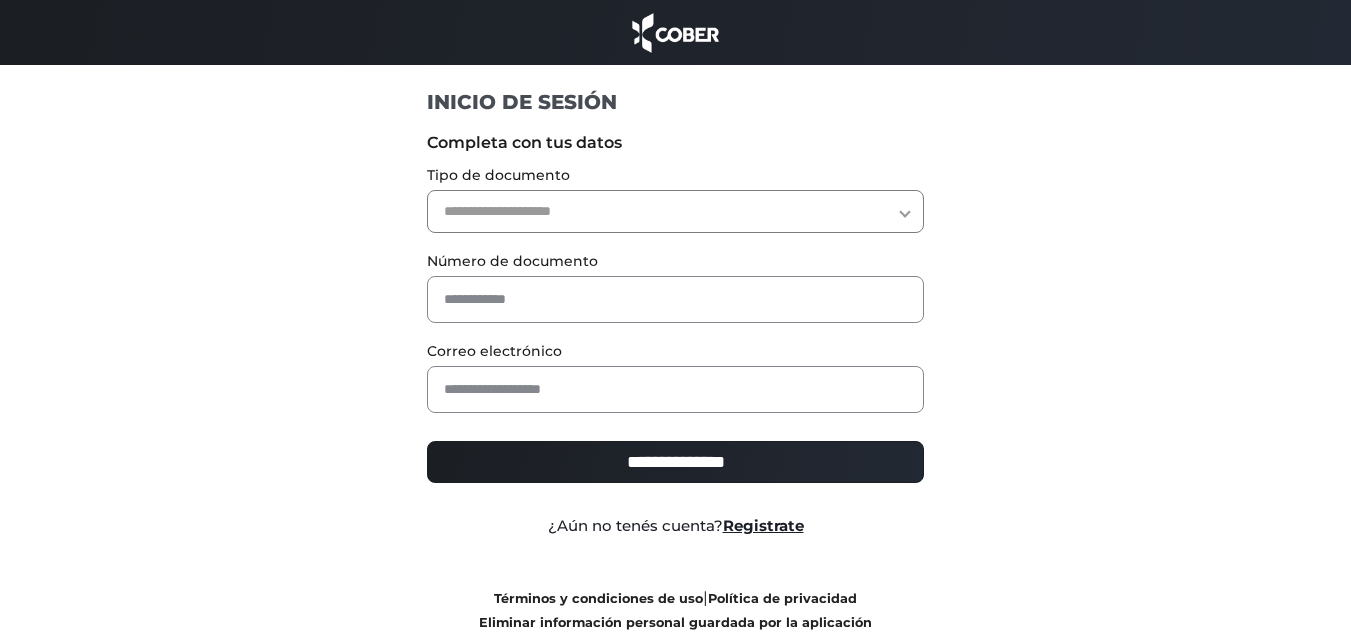 click on "**********" at bounding box center (675, 211) 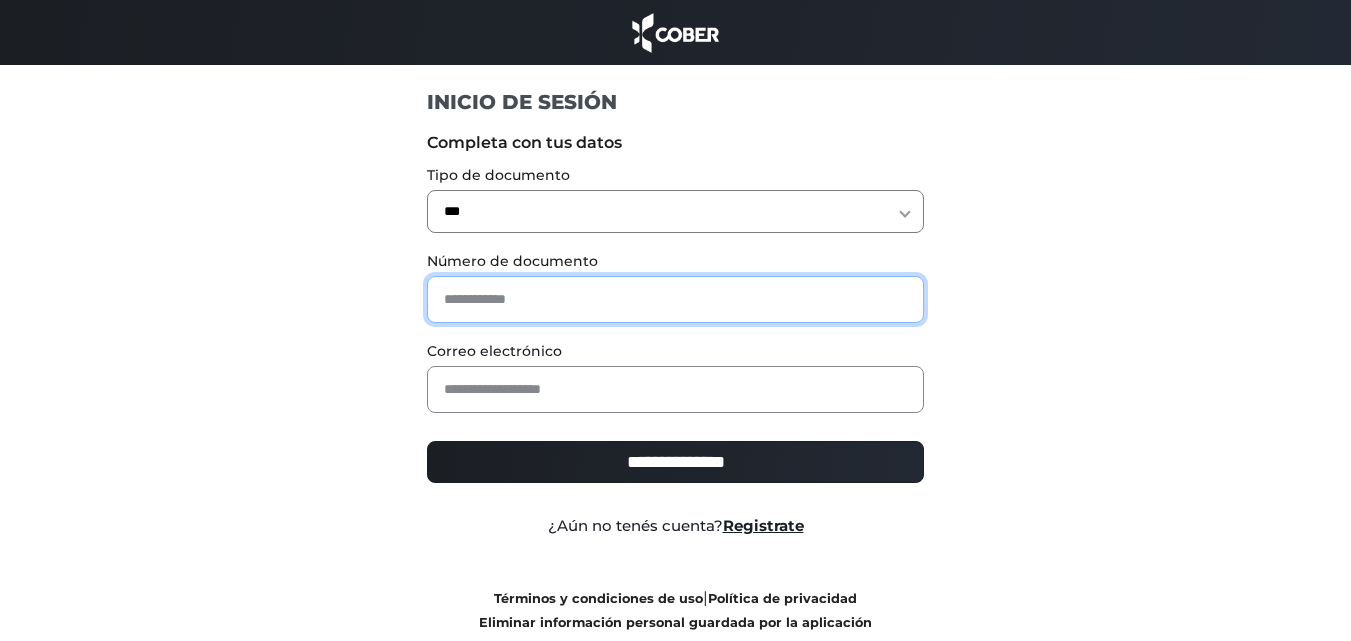 click at bounding box center (675, 299) 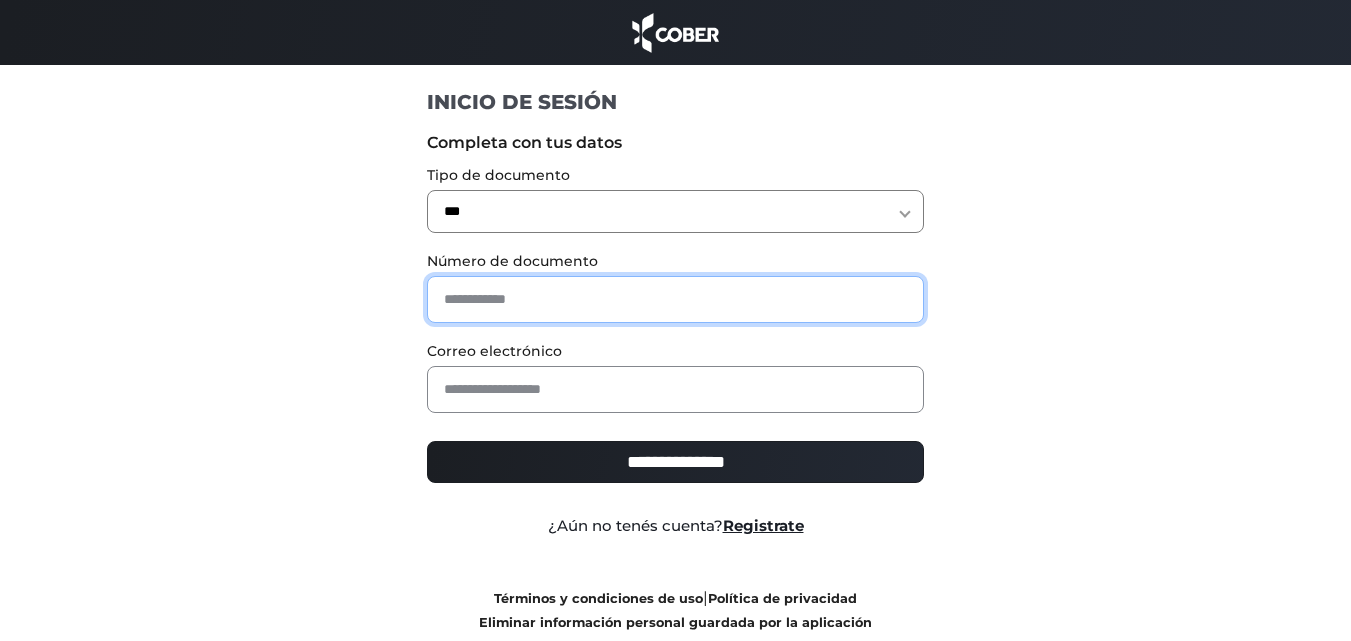 type on "********" 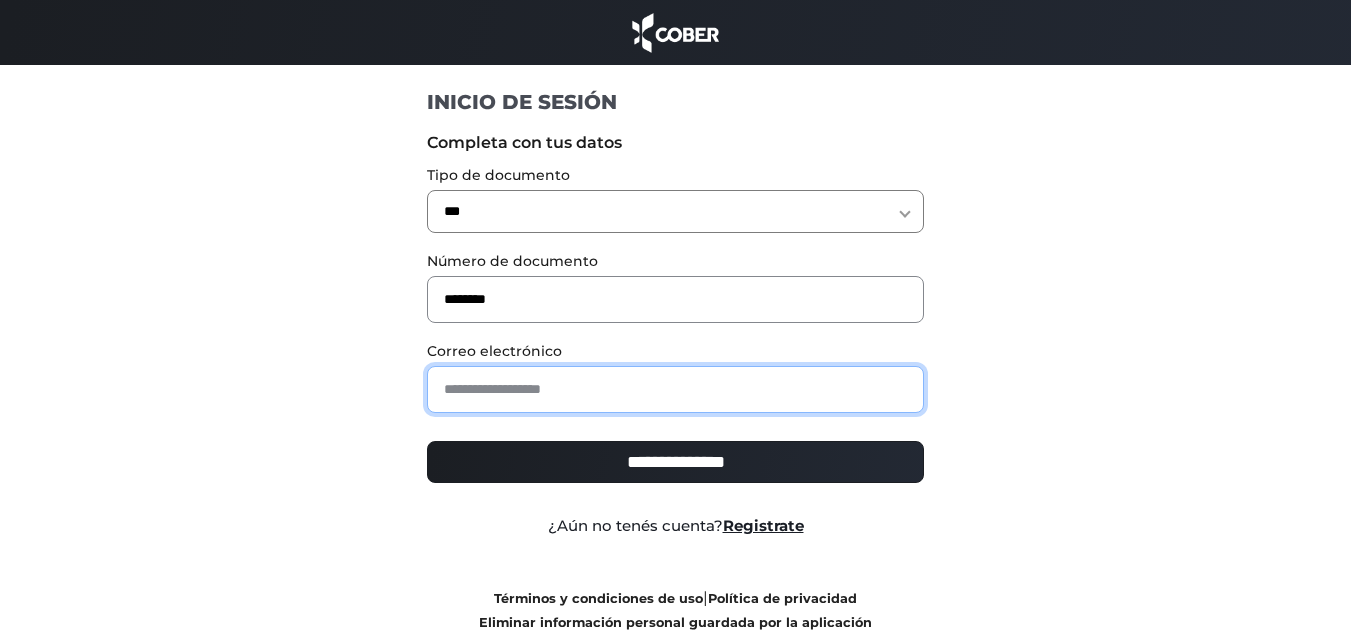 click at bounding box center [675, 389] 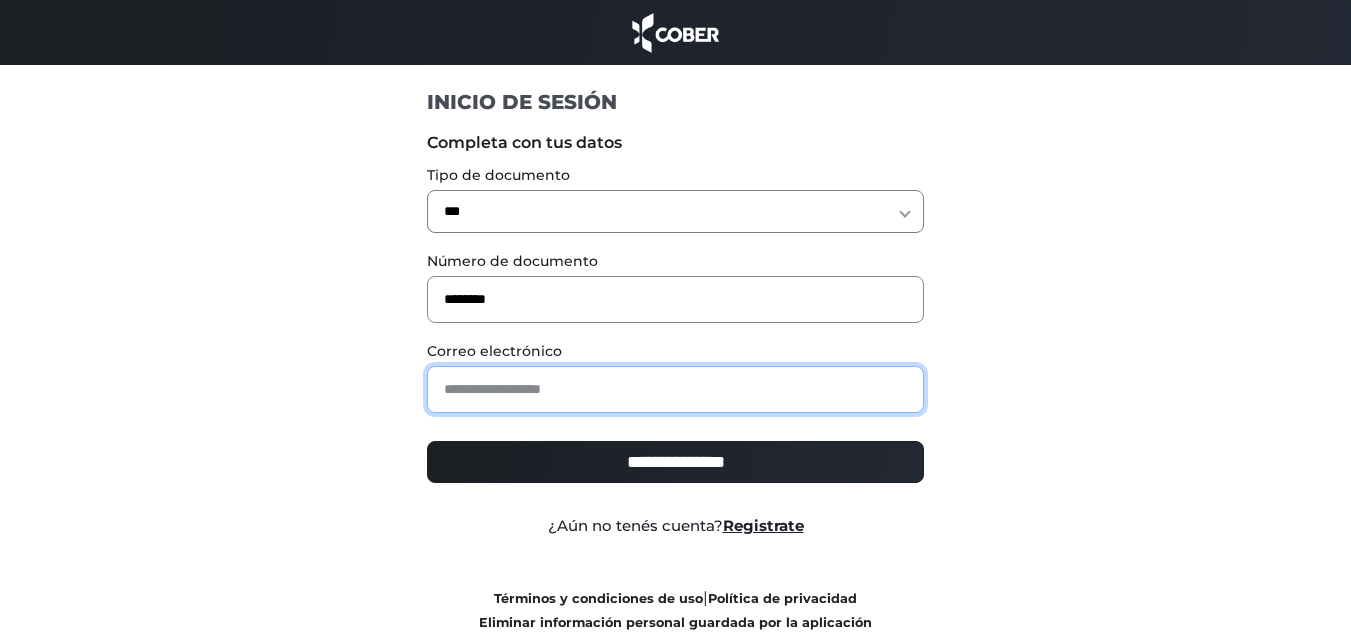 type on "**********" 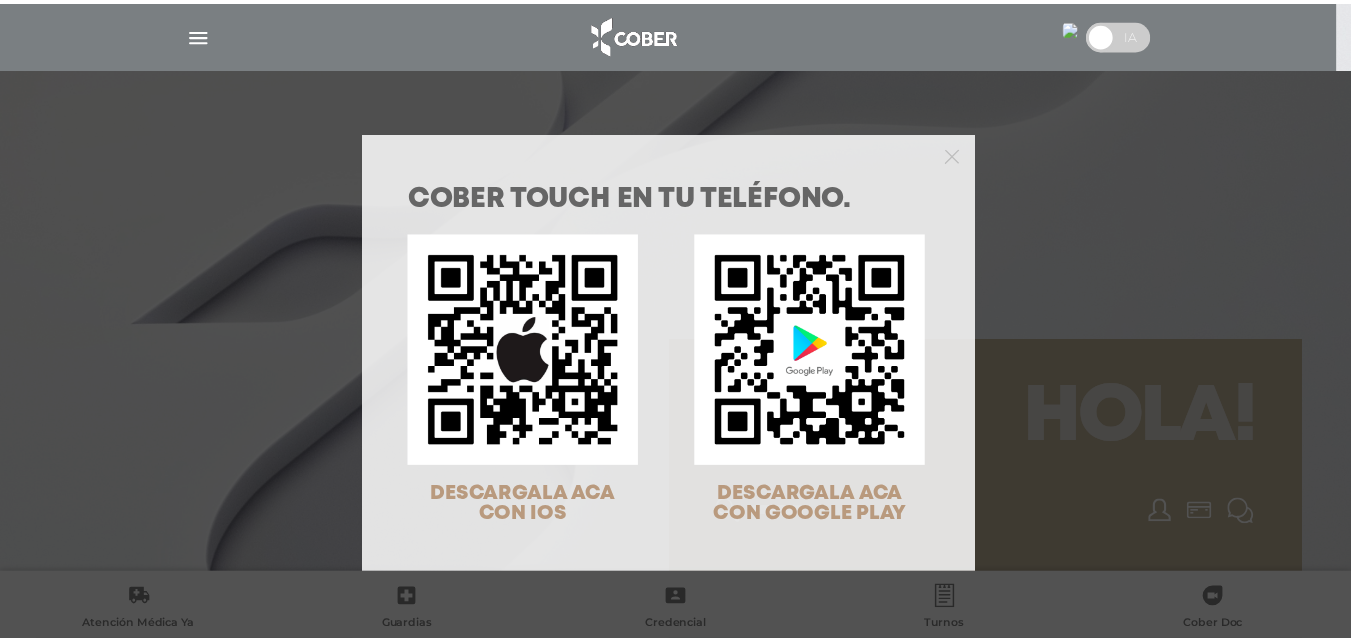 scroll, scrollTop: 0, scrollLeft: 0, axis: both 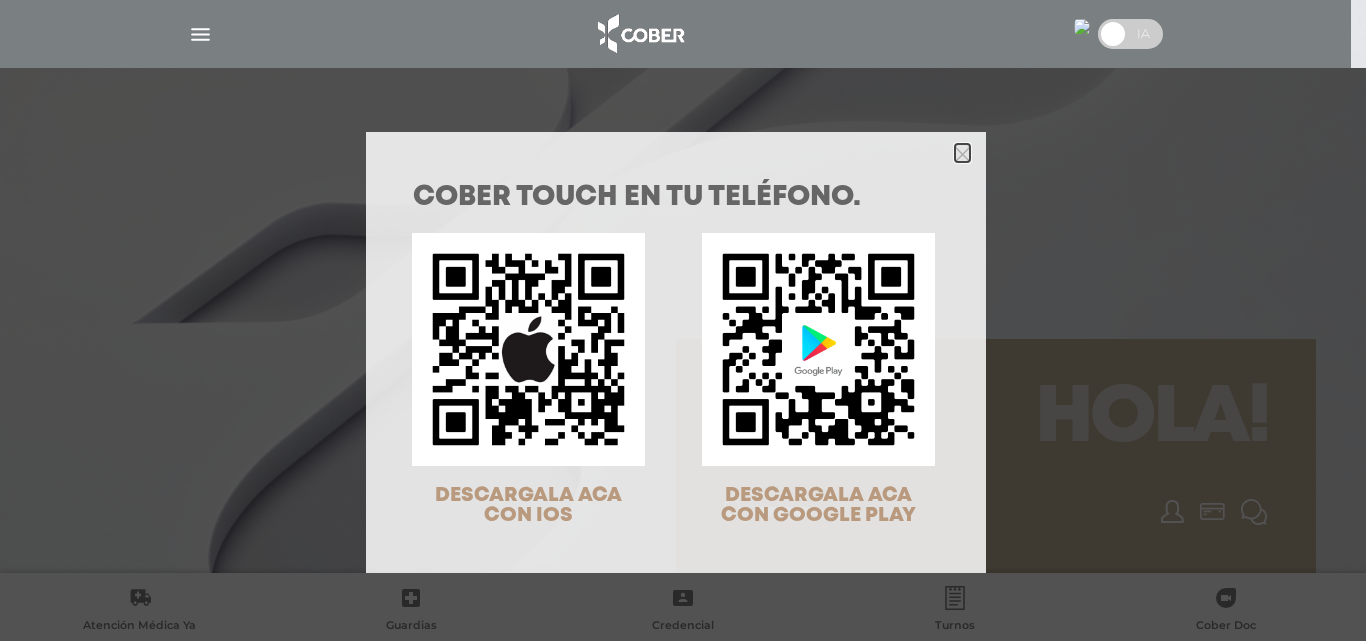 click at bounding box center (962, 154) 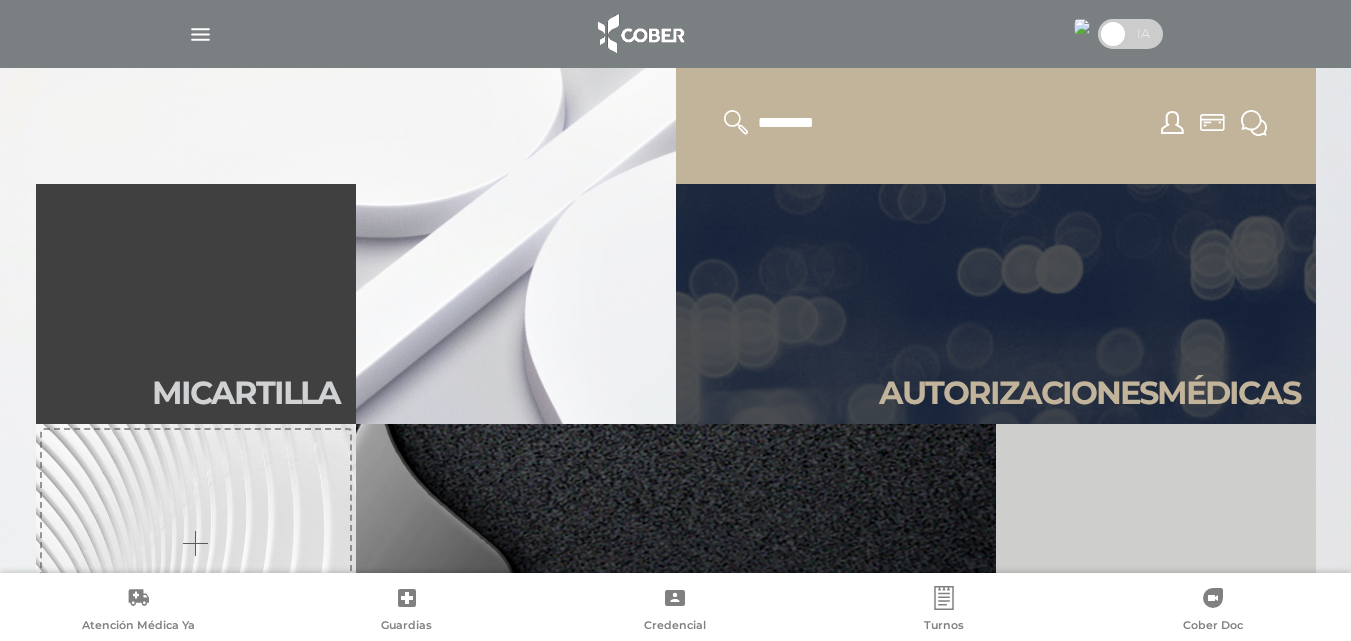 scroll, scrollTop: 416, scrollLeft: 0, axis: vertical 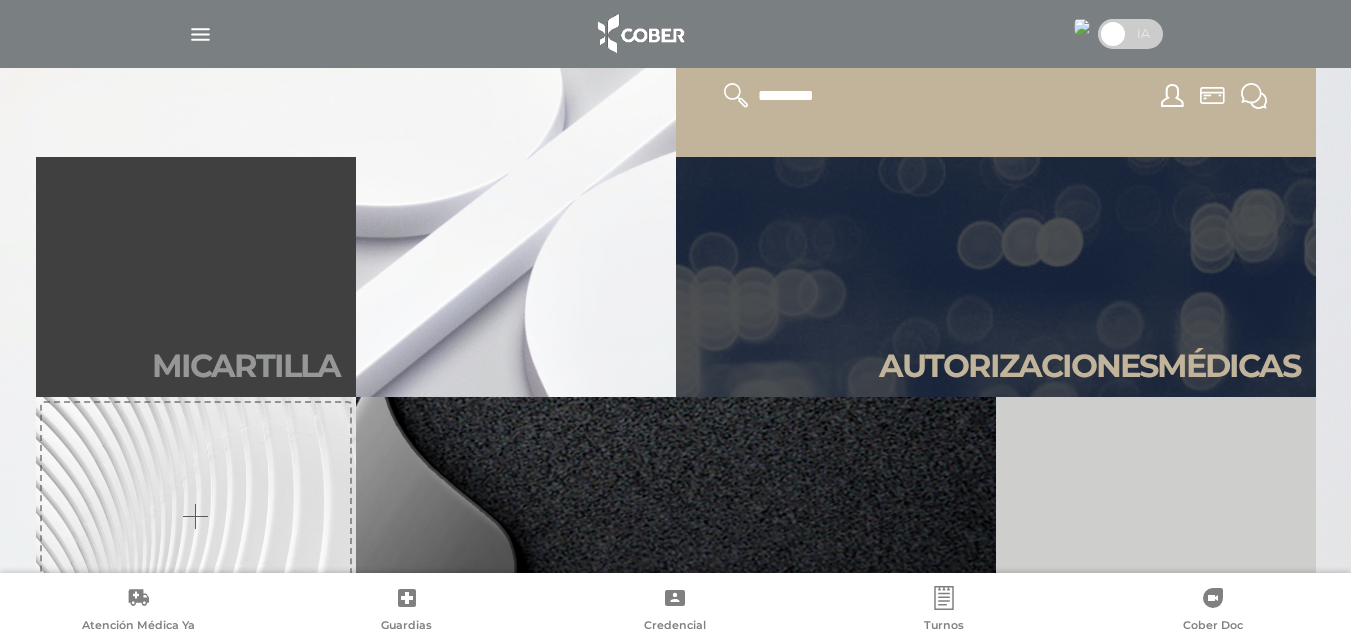 click on "Mi  car tilla" at bounding box center (196, 277) 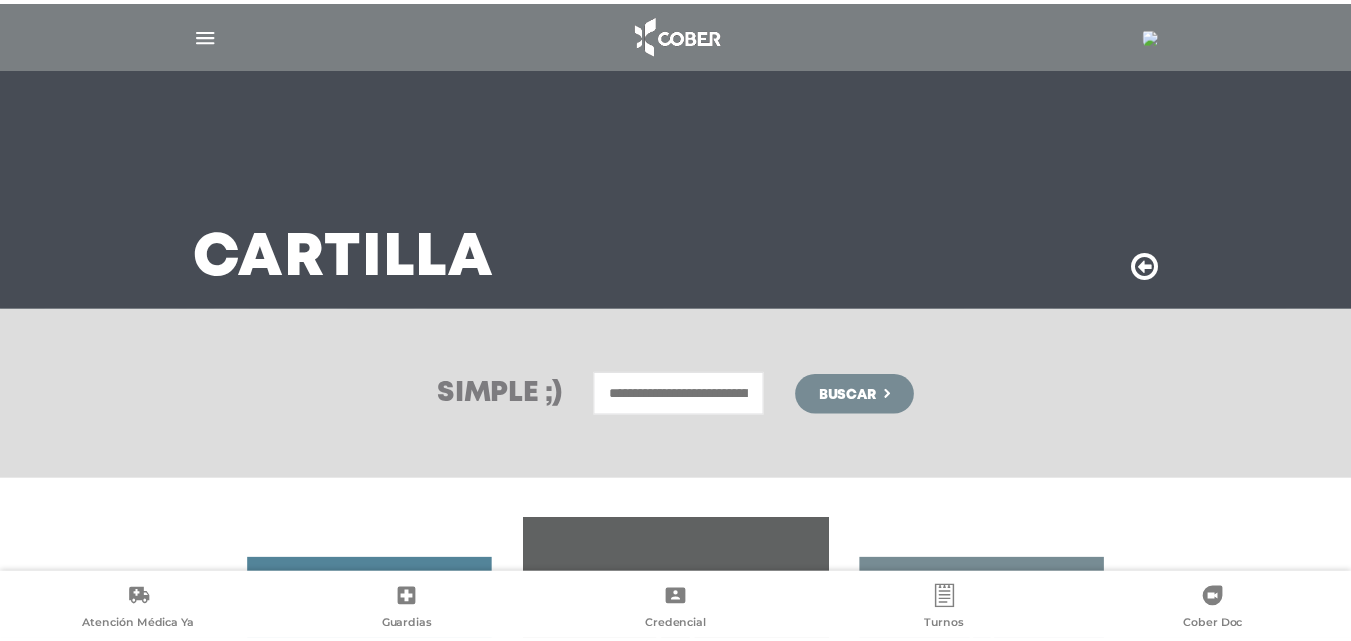 scroll, scrollTop: 0, scrollLeft: 0, axis: both 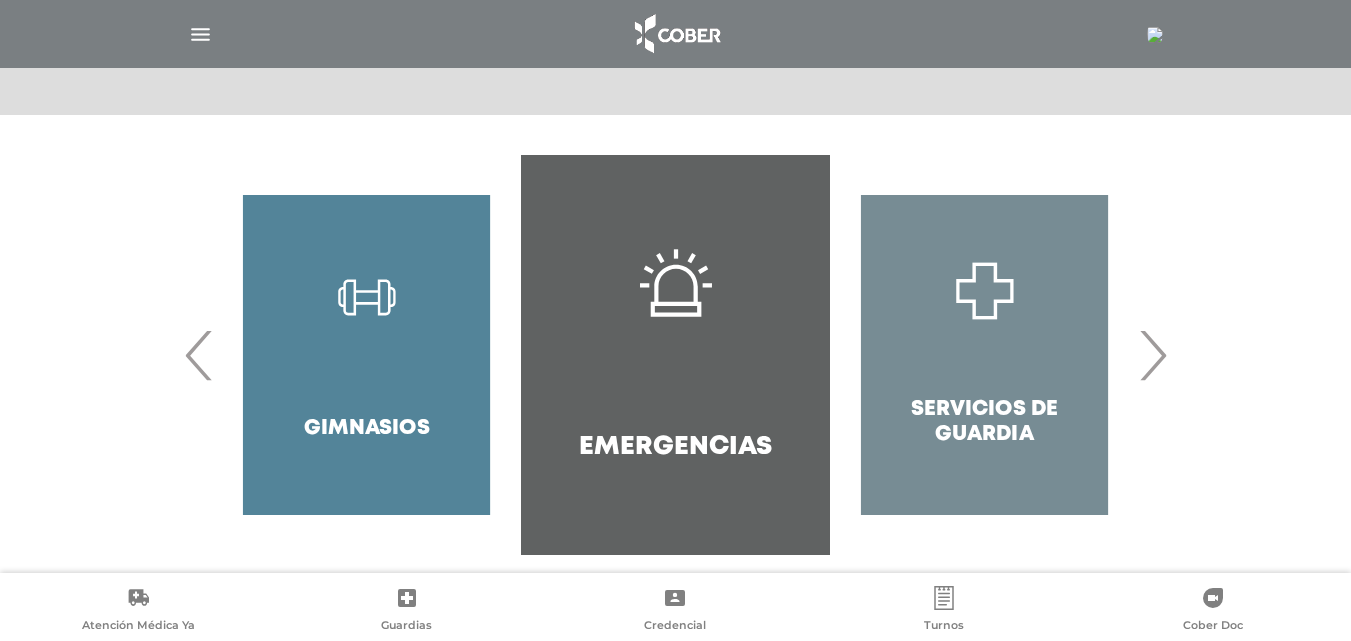 click on "›" at bounding box center [1152, 355] 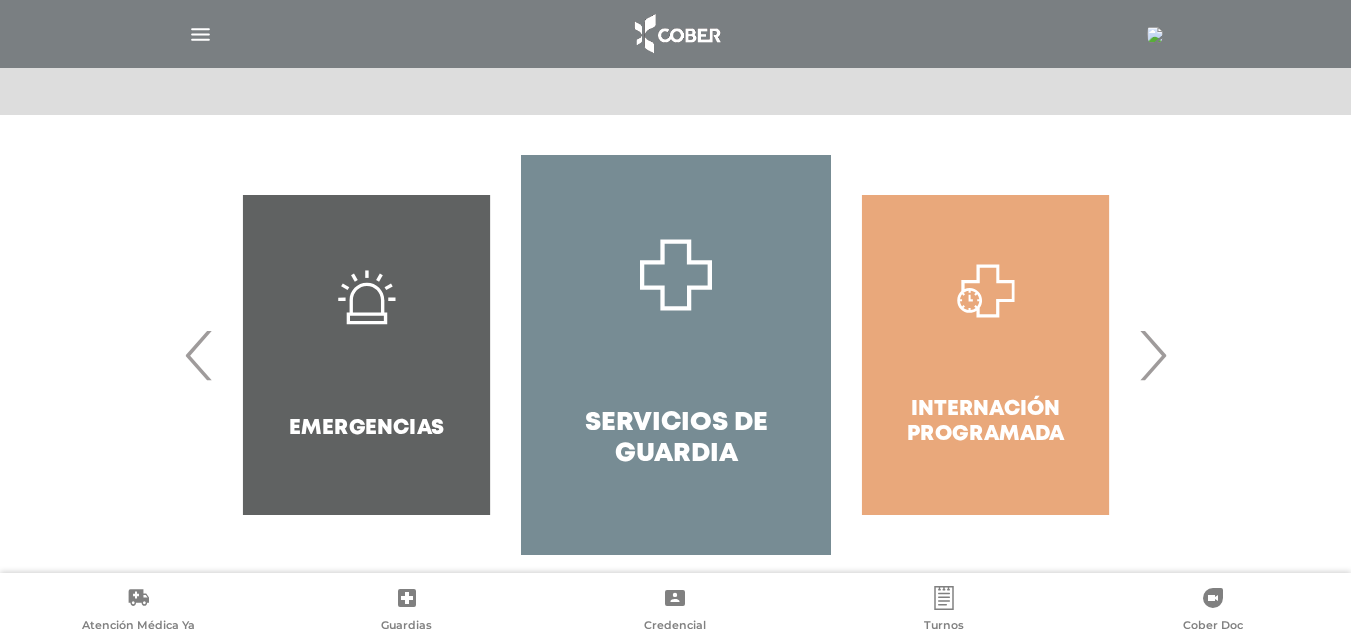click on "›" at bounding box center (1152, 355) 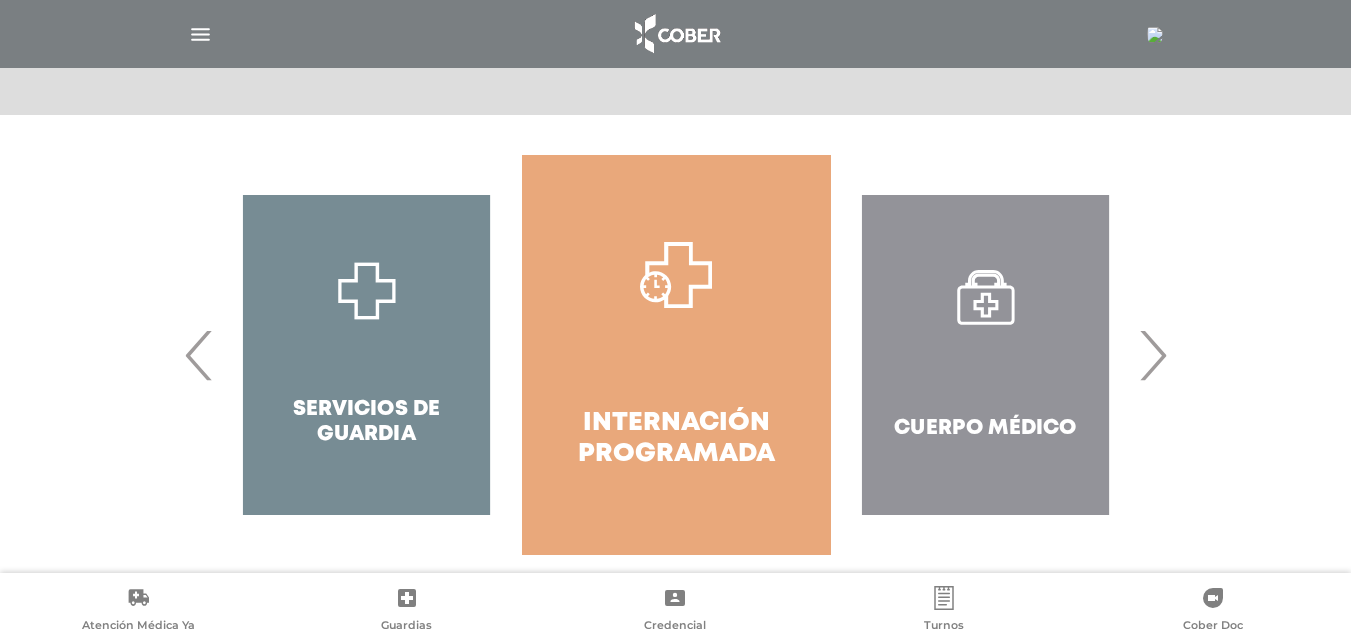 click on "›" at bounding box center (1152, 355) 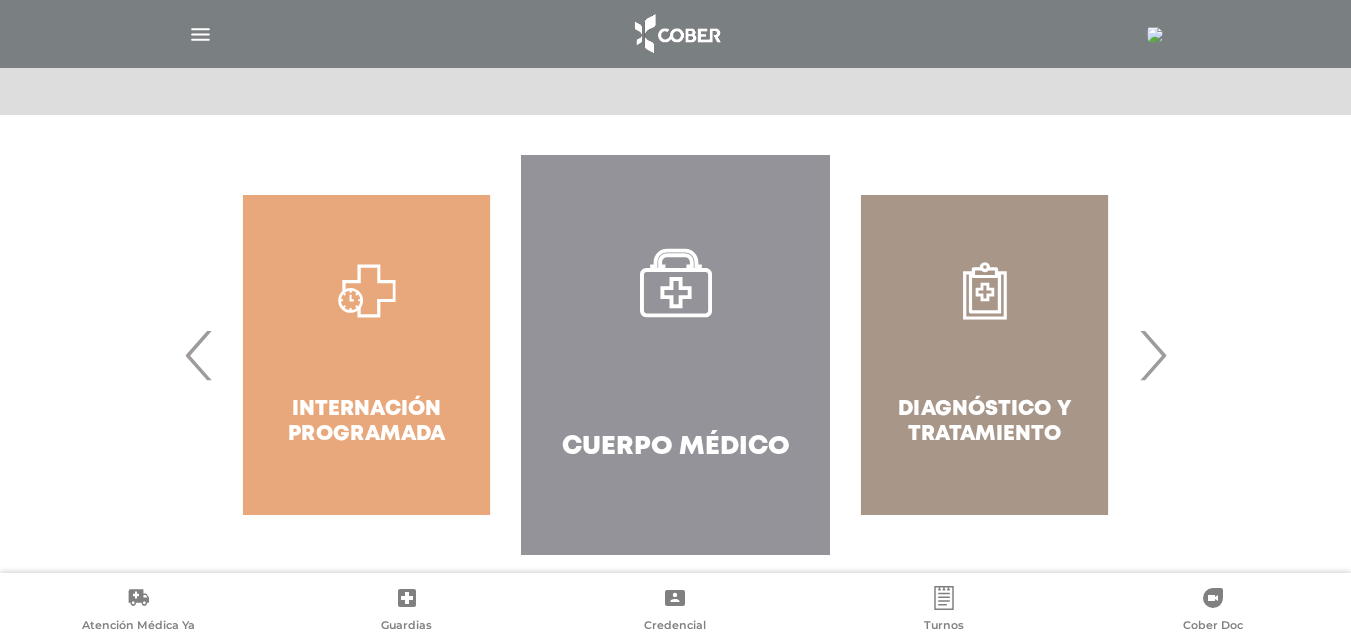 click on "Cuerpo Médico" at bounding box center (675, 355) 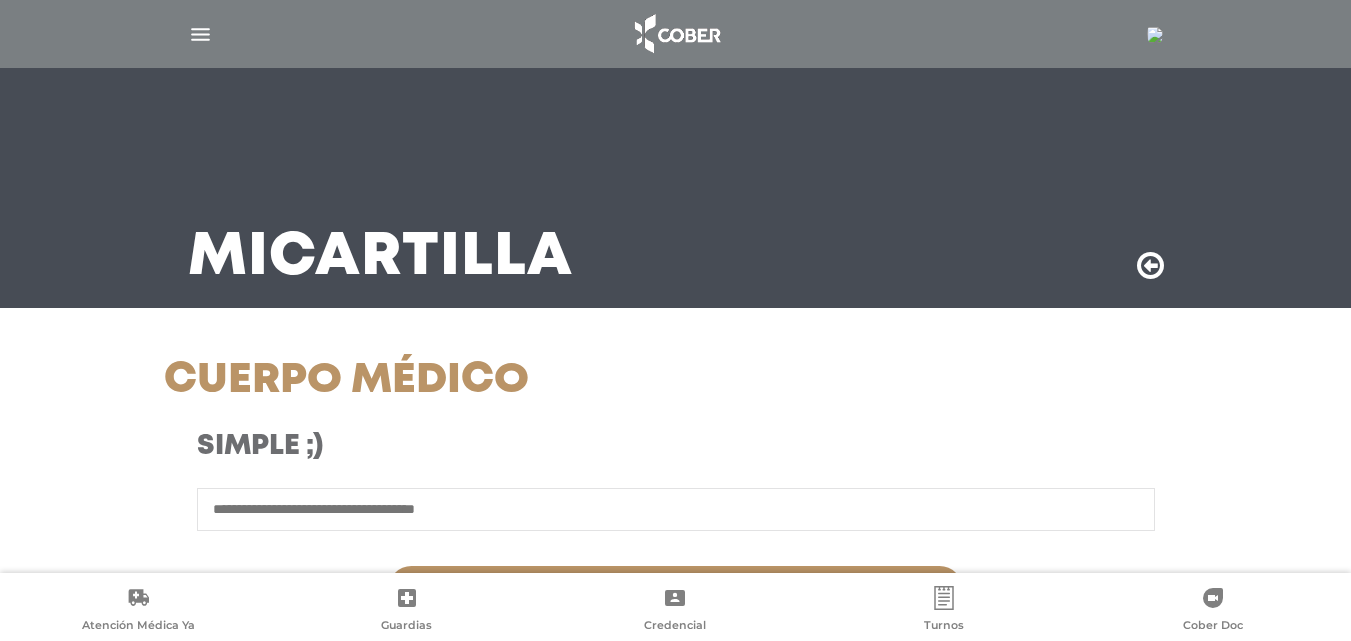 scroll, scrollTop: 0, scrollLeft: 0, axis: both 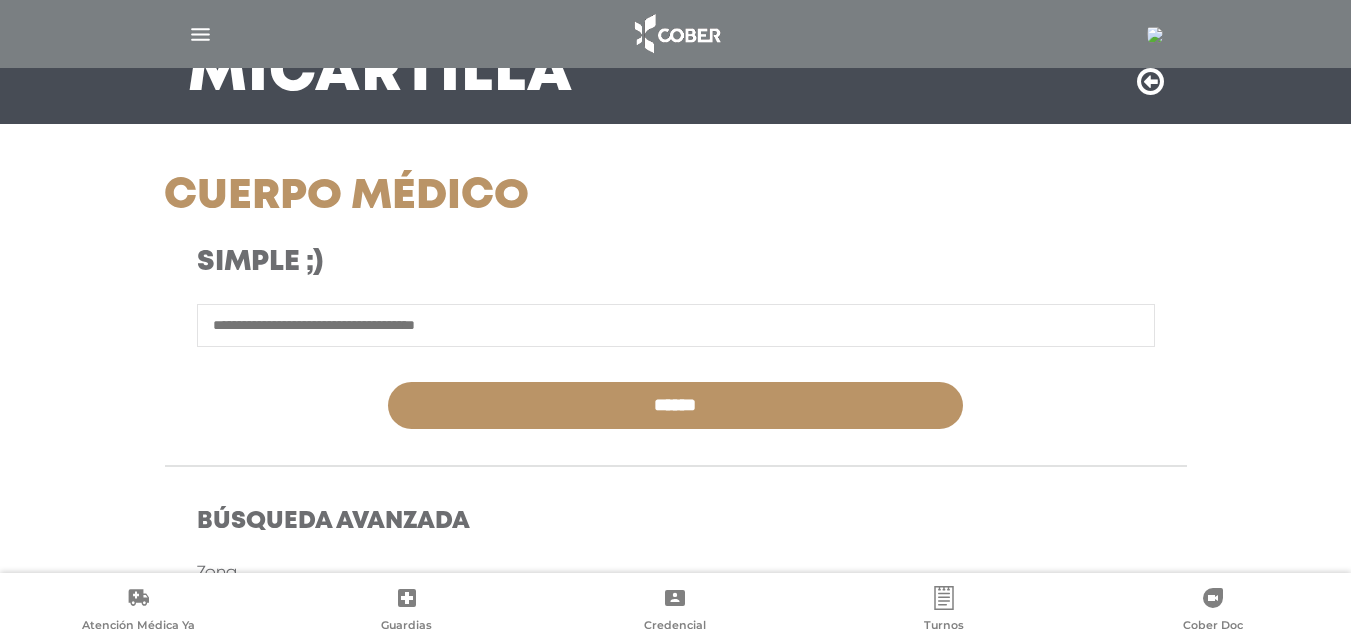 click at bounding box center (676, 325) 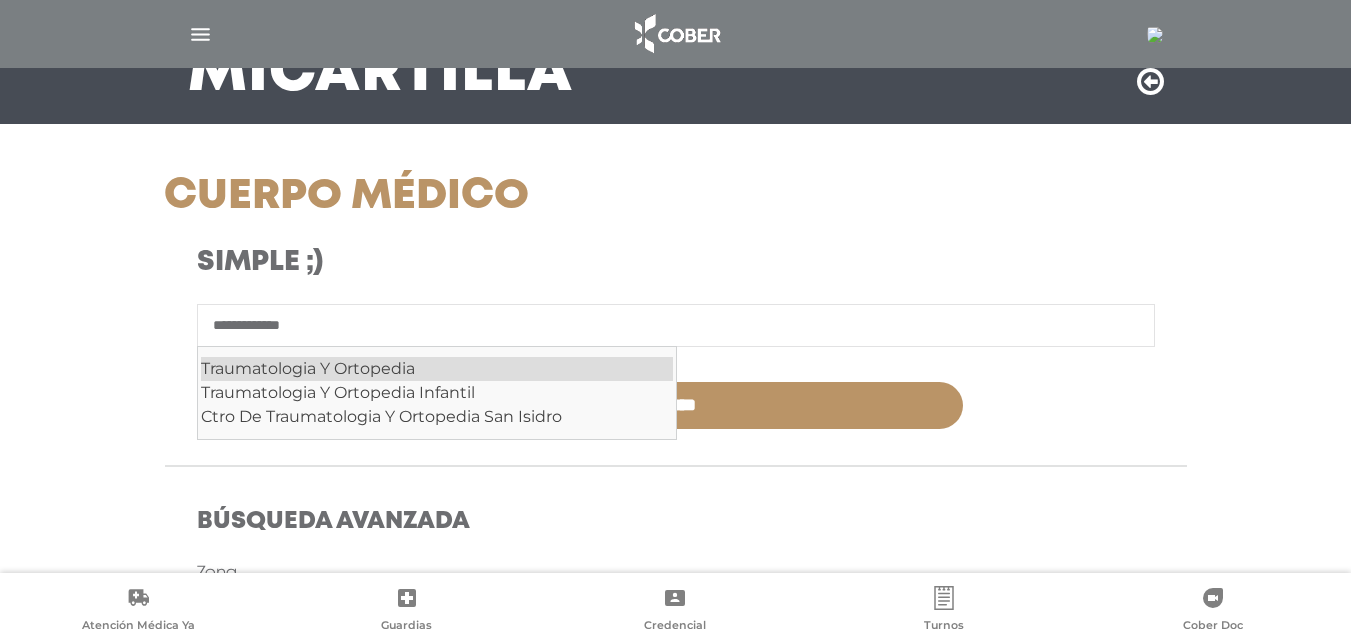 click on "Traumatologia Y Ortopedia" at bounding box center [437, 369] 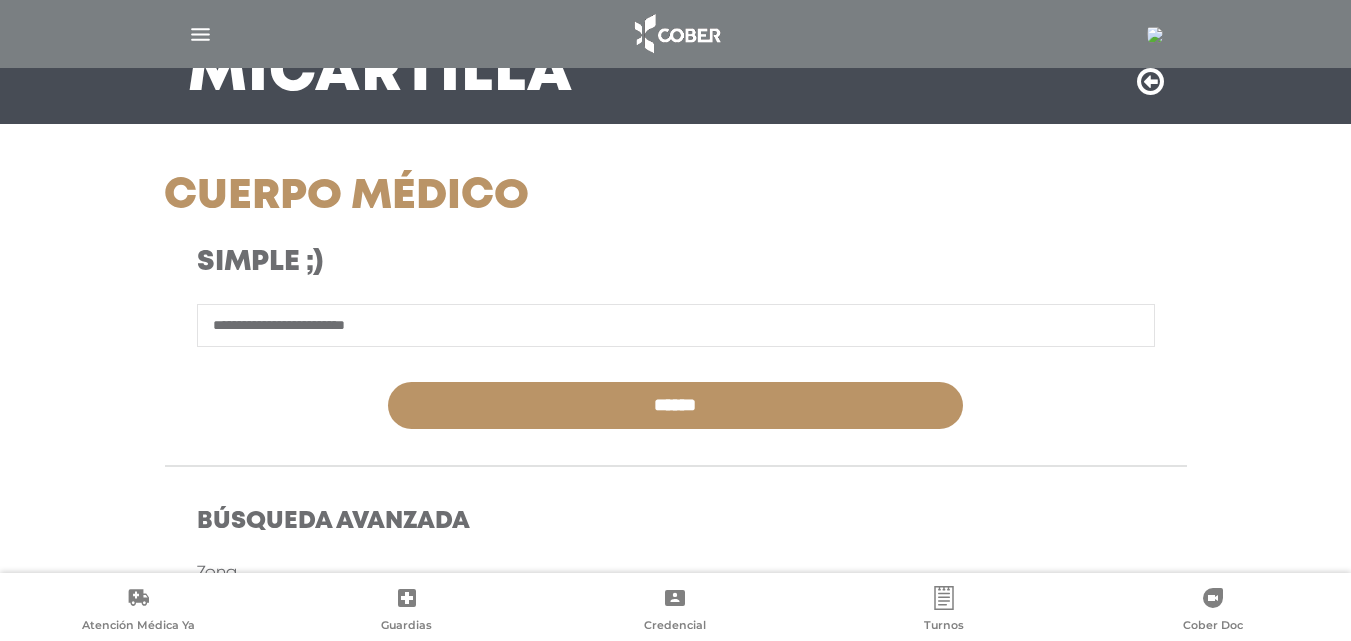 type on "**********" 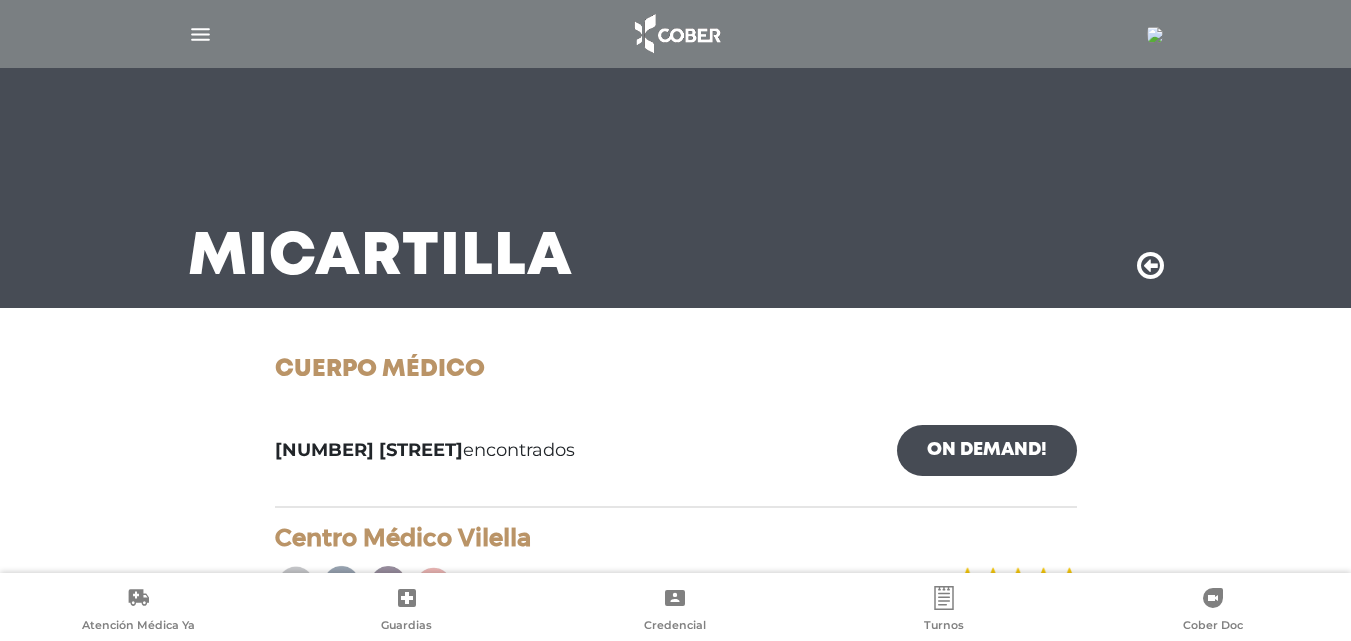 scroll, scrollTop: 0, scrollLeft: 0, axis: both 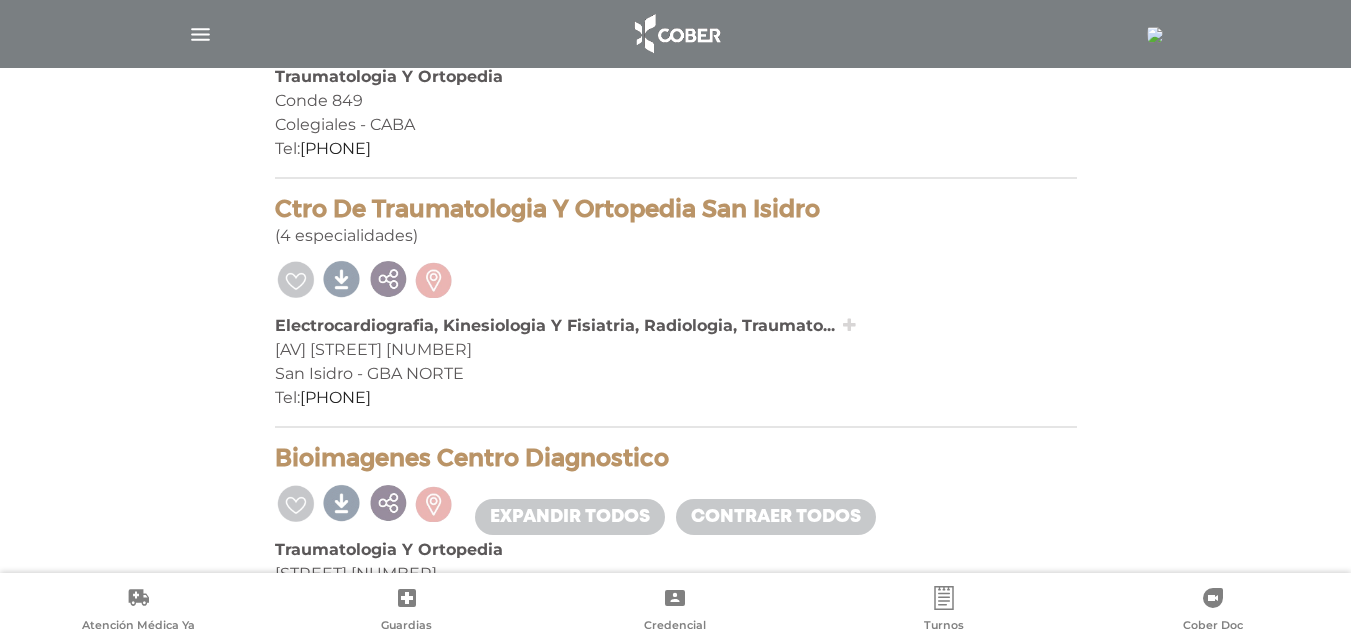 click at bounding box center (849, 325) 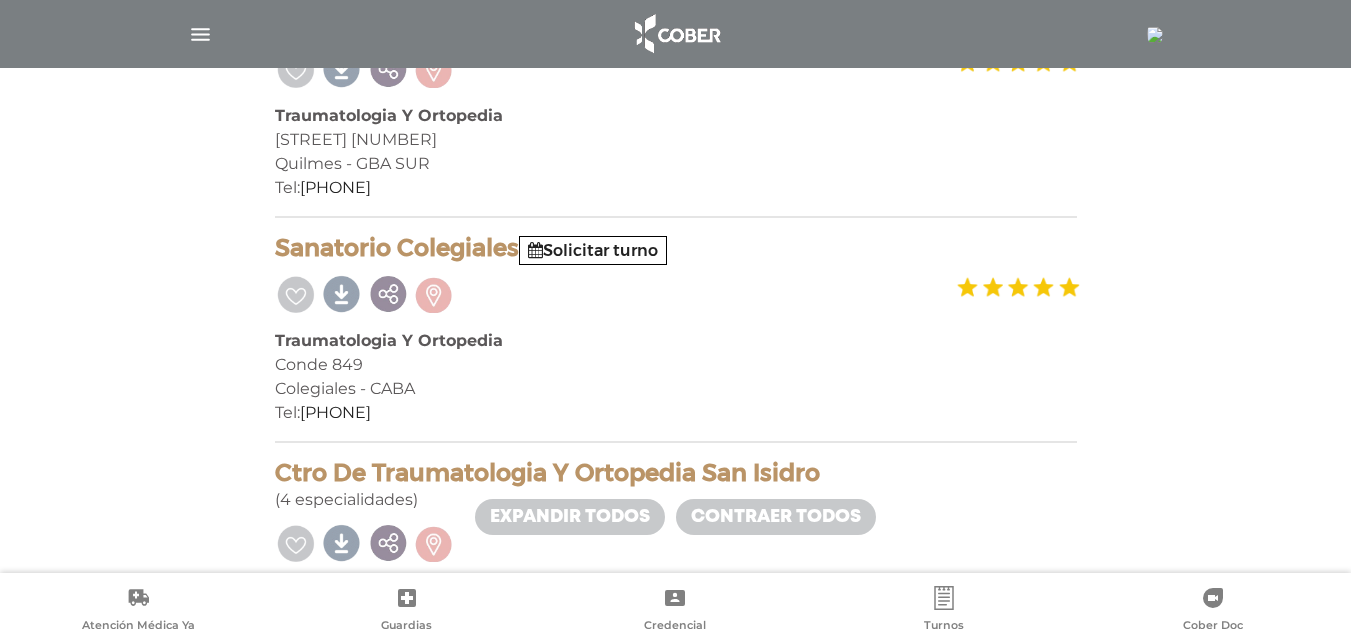 scroll, scrollTop: 0, scrollLeft: 0, axis: both 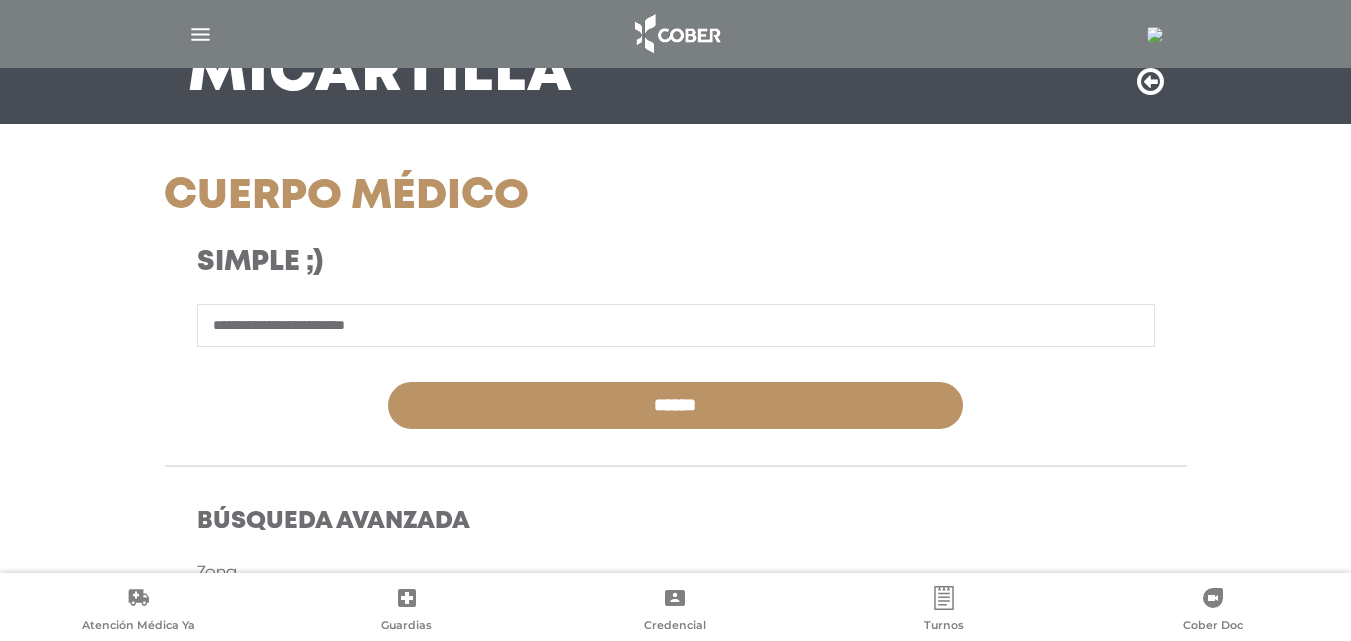 click on "**********" at bounding box center [676, 325] 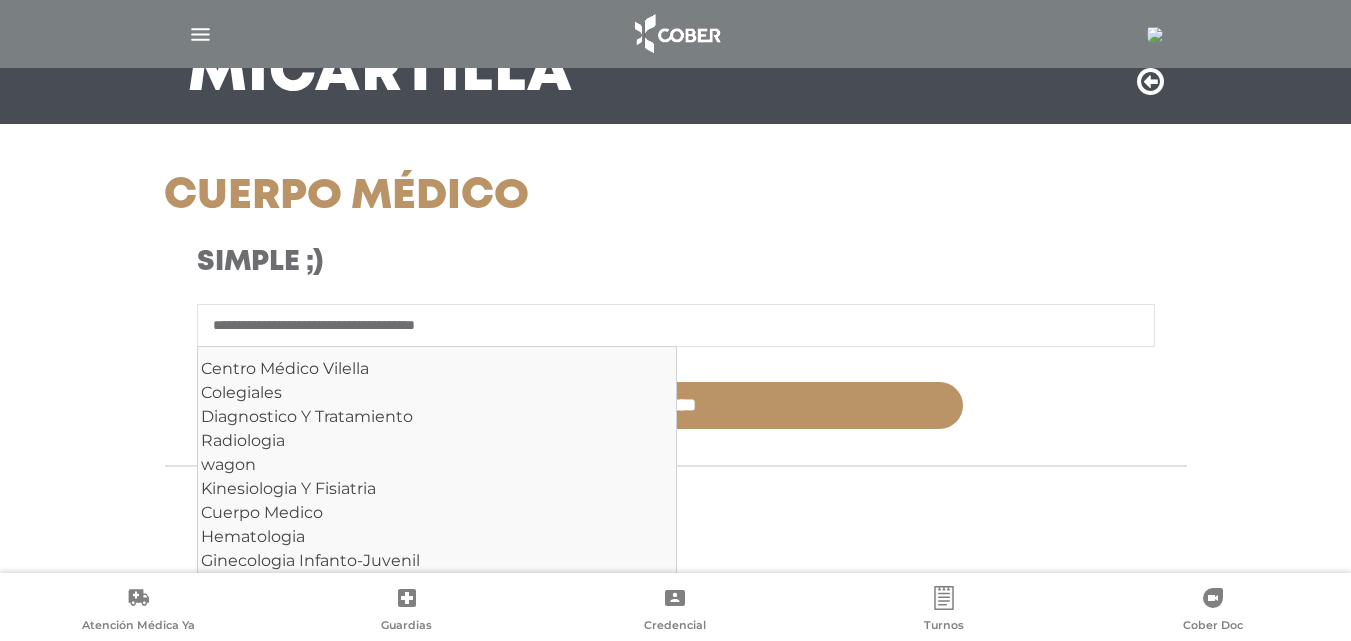 drag, startPoint x: 341, startPoint y: 303, endPoint x: 0, endPoint y: 266, distance: 343.00146 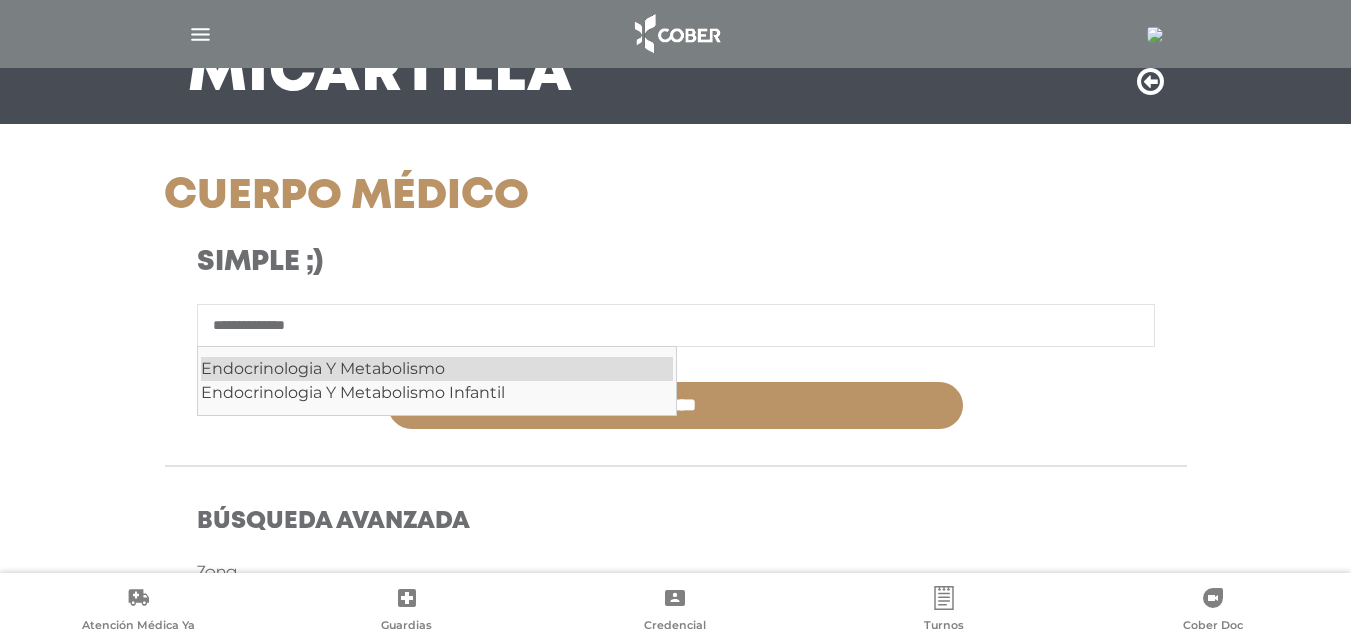 click on "Endocrinologia Y Metabolismo" at bounding box center [437, 369] 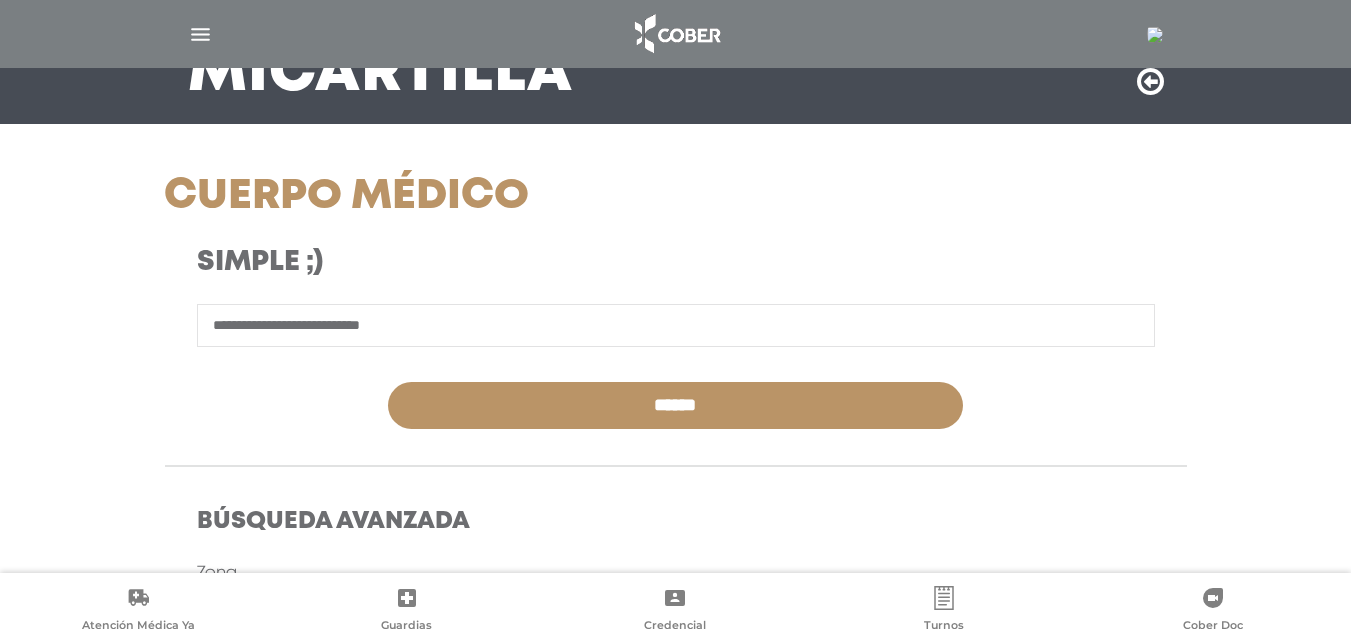 type on "**********" 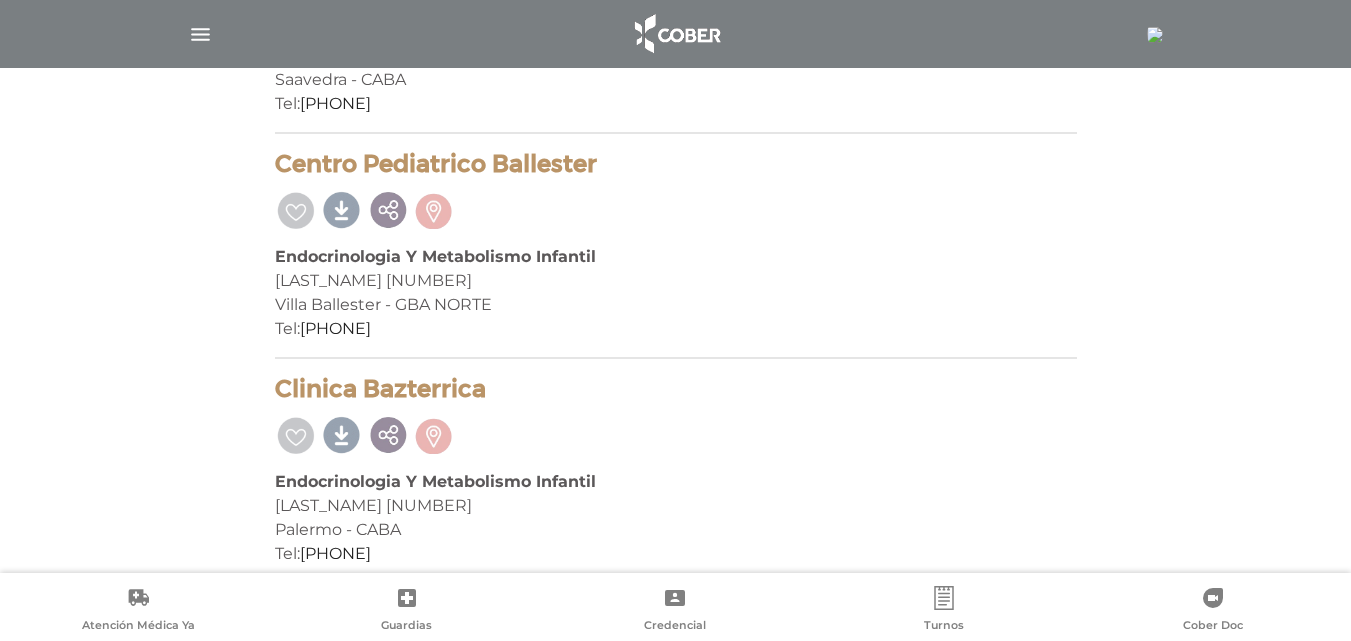scroll, scrollTop: 19227, scrollLeft: 0, axis: vertical 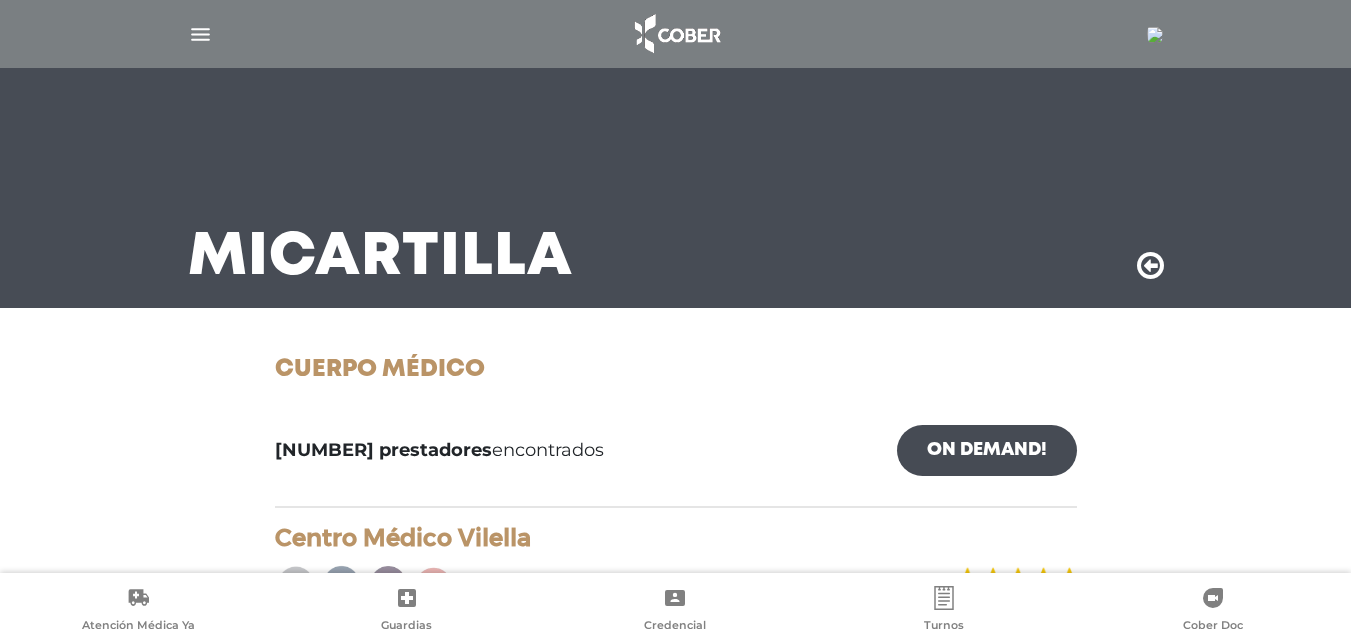 click at bounding box center [200, 34] 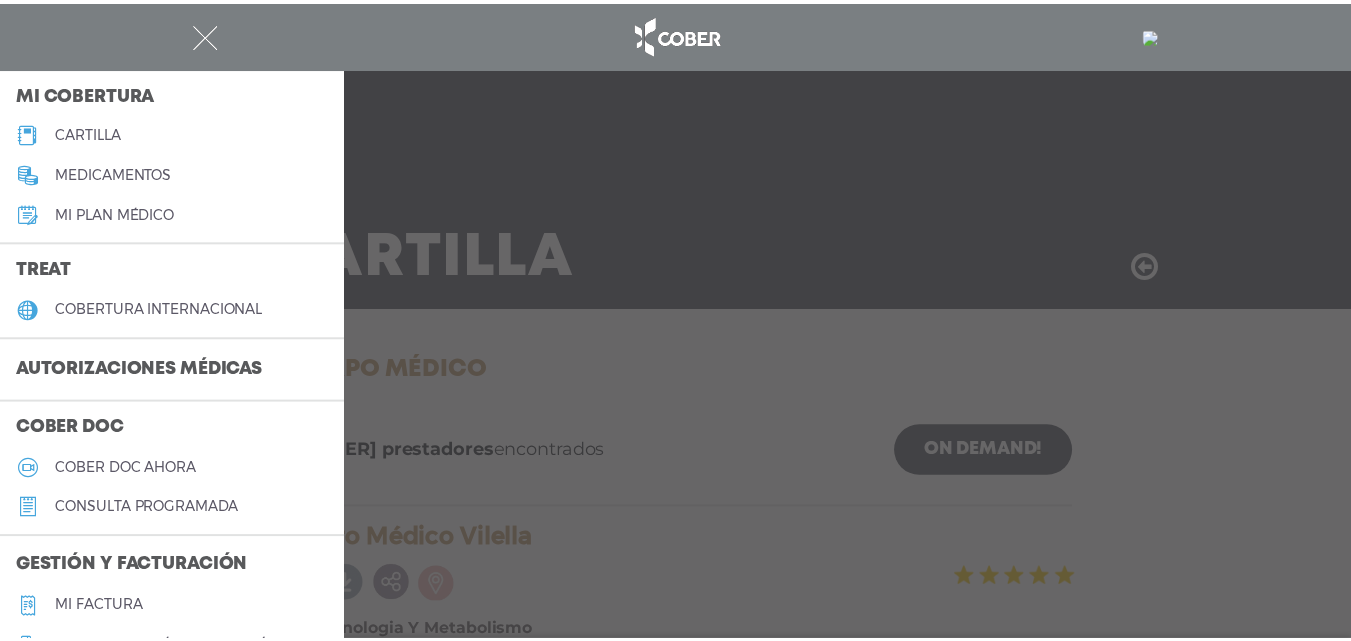 scroll, scrollTop: 247, scrollLeft: 0, axis: vertical 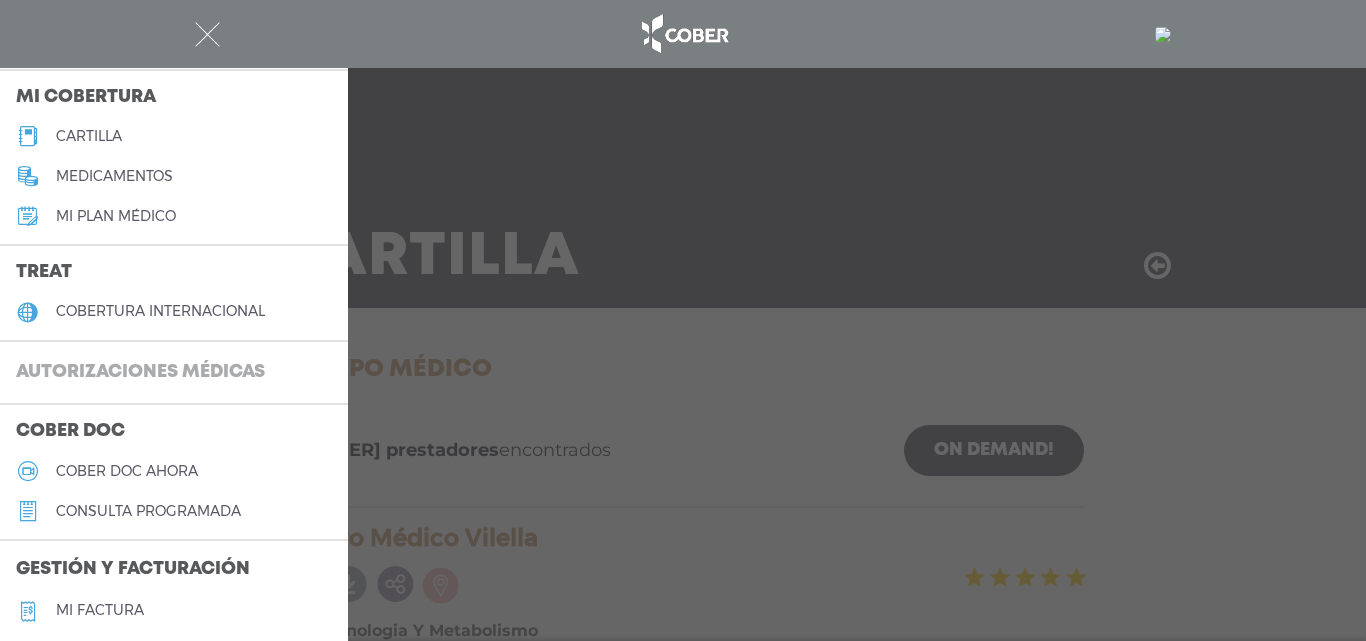click on "Autorizaciones médicas" at bounding box center [140, 373] 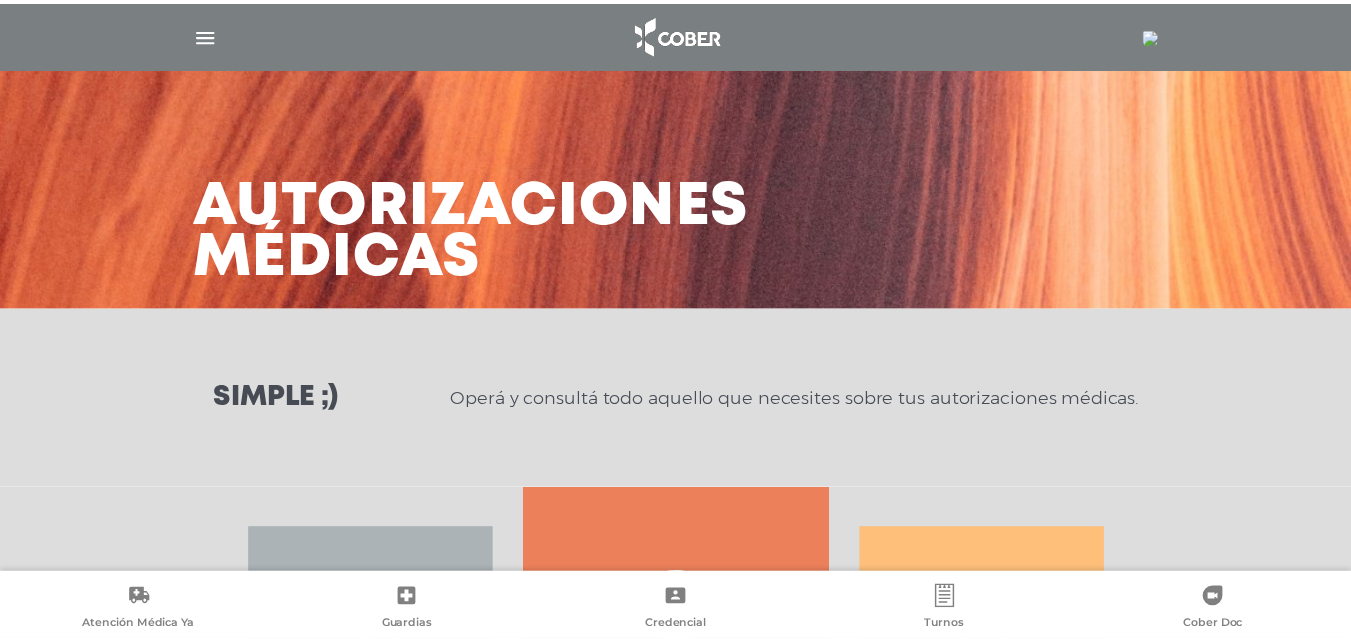 scroll, scrollTop: 0, scrollLeft: 0, axis: both 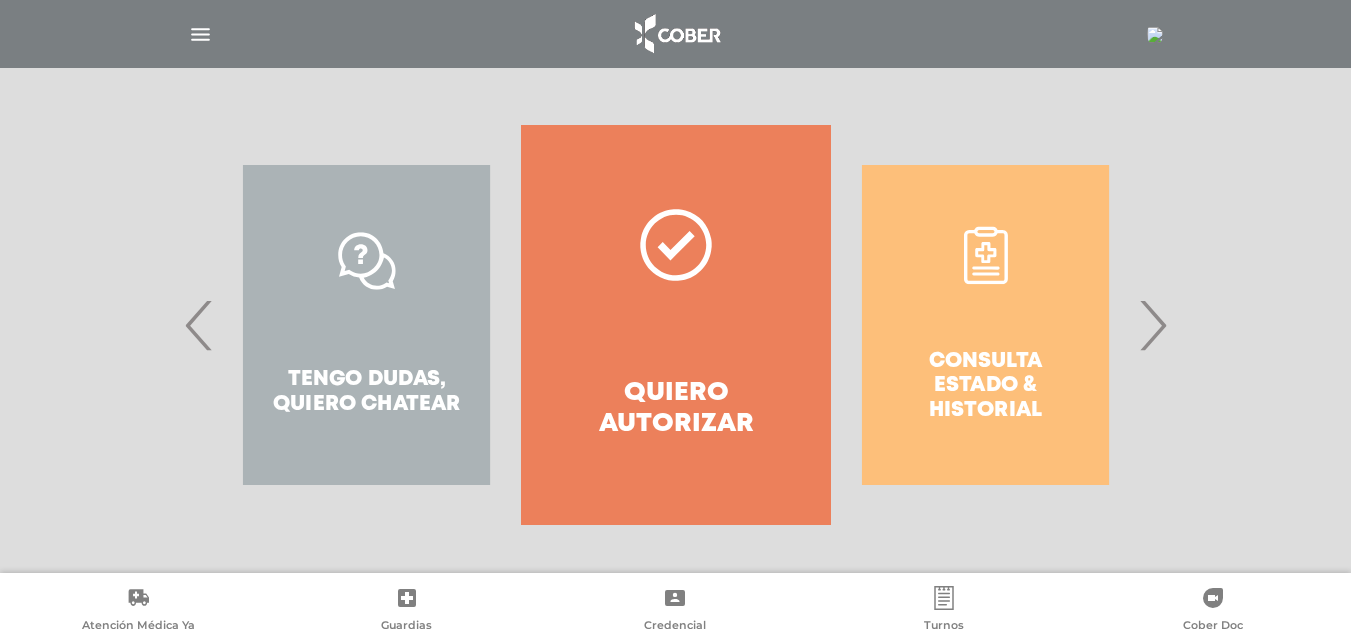 click on "Consulta estado & historial" at bounding box center (985, 325) 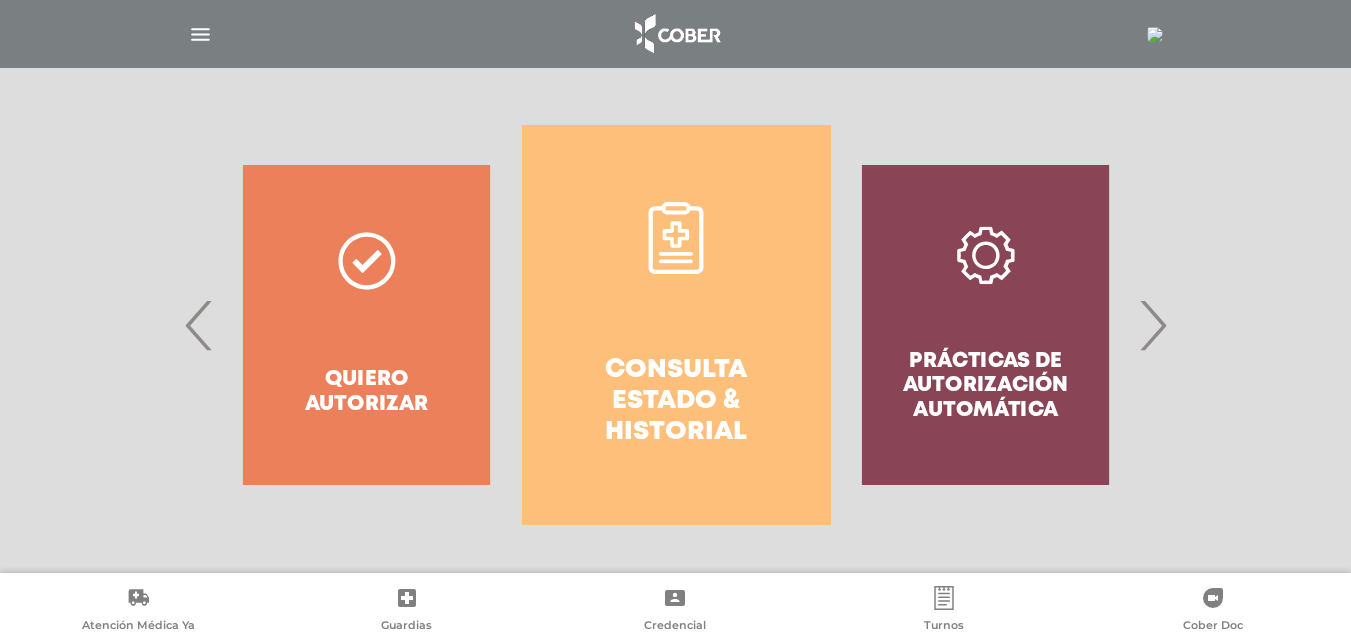 click on "Consulta estado & historial" at bounding box center [676, 325] 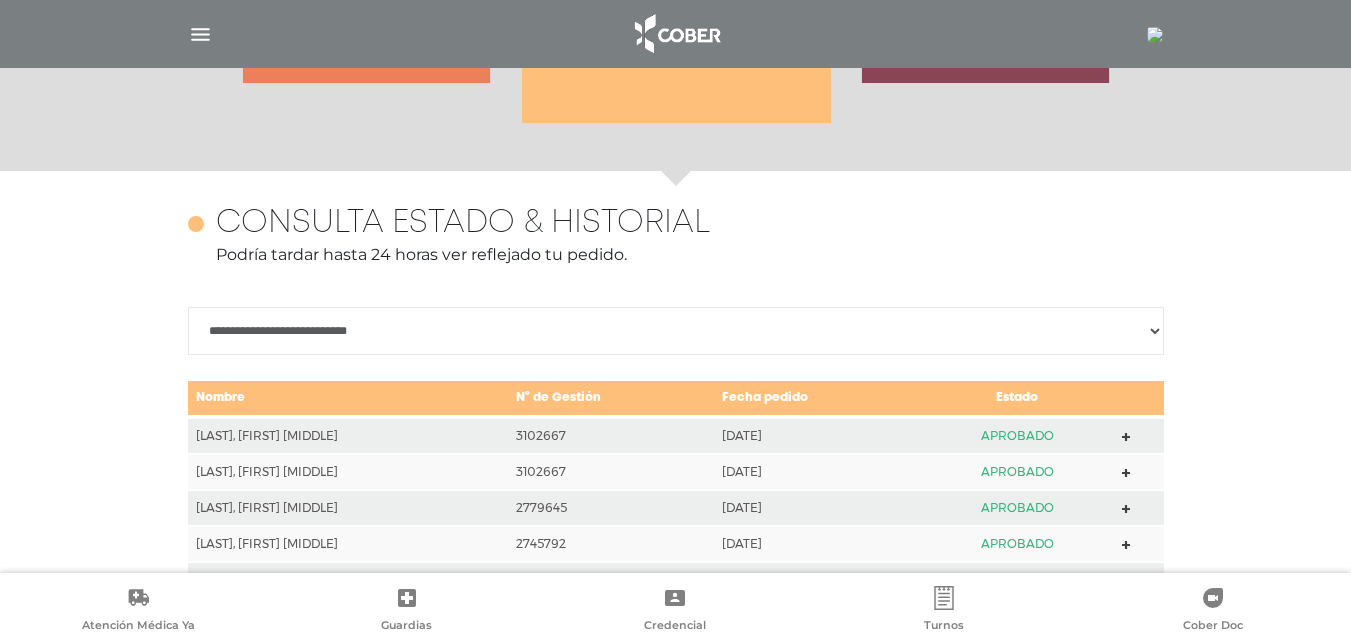 scroll, scrollTop: 888, scrollLeft: 0, axis: vertical 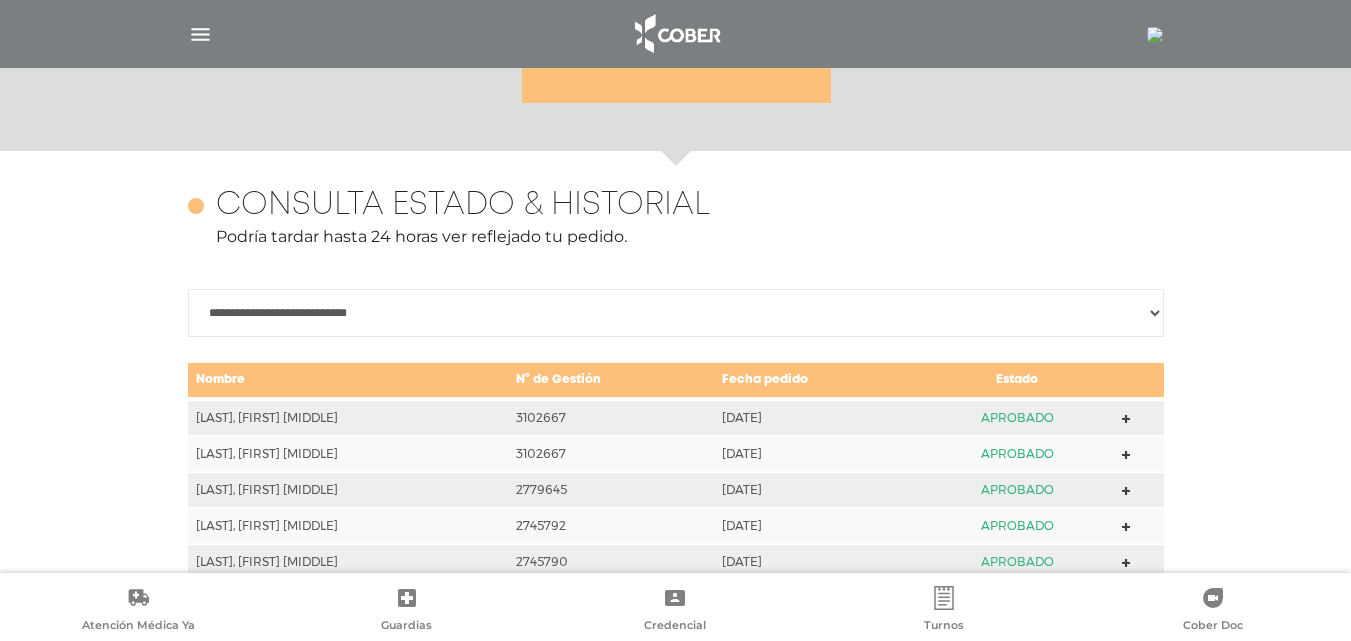click on "**********" at bounding box center [676, 313] 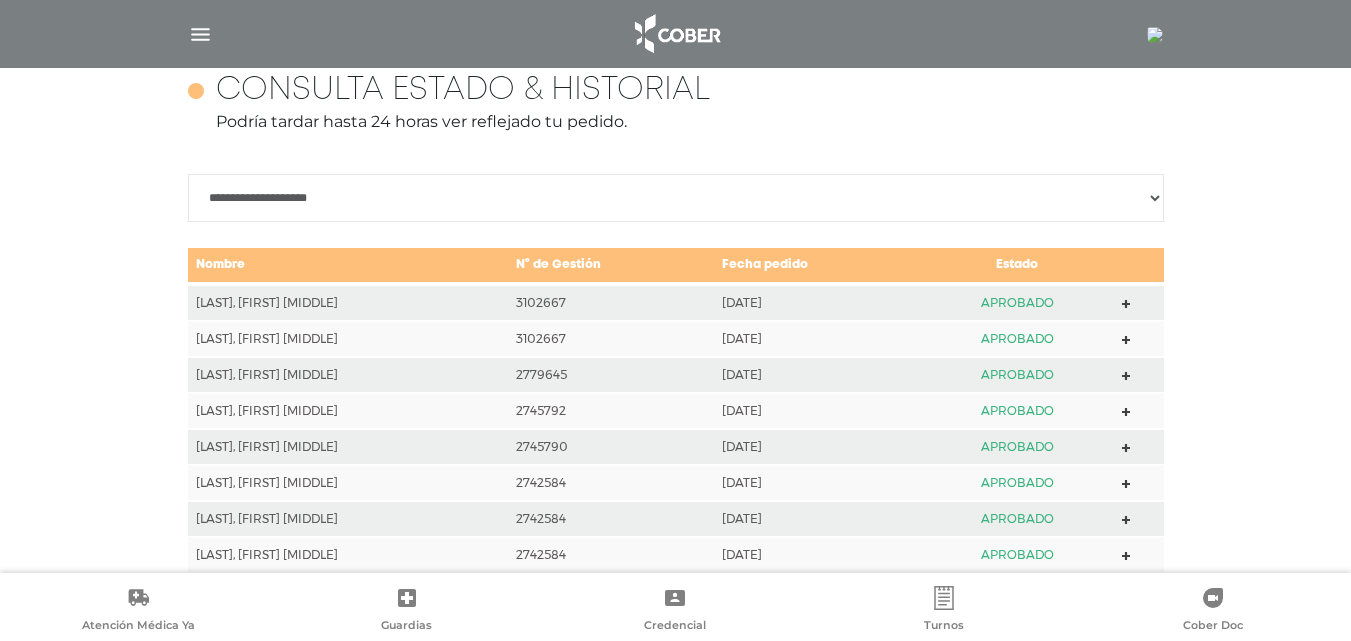 scroll, scrollTop: 904, scrollLeft: 0, axis: vertical 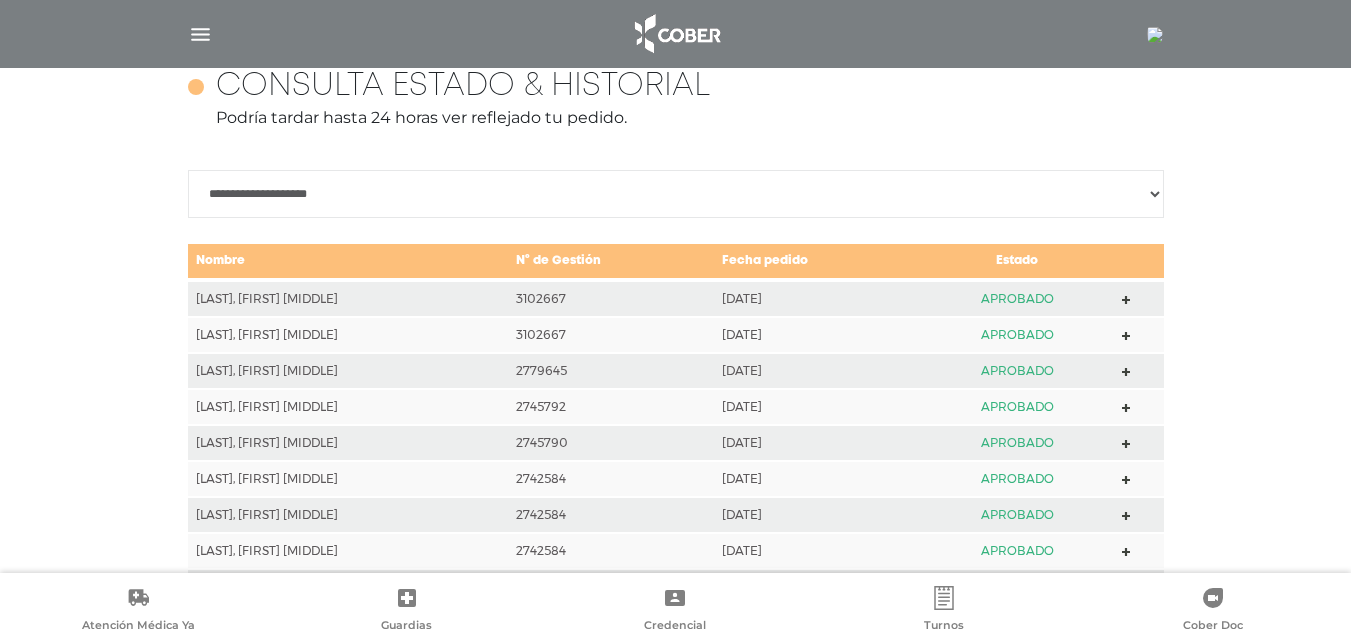click on "[DATE]" at bounding box center (817, 298) 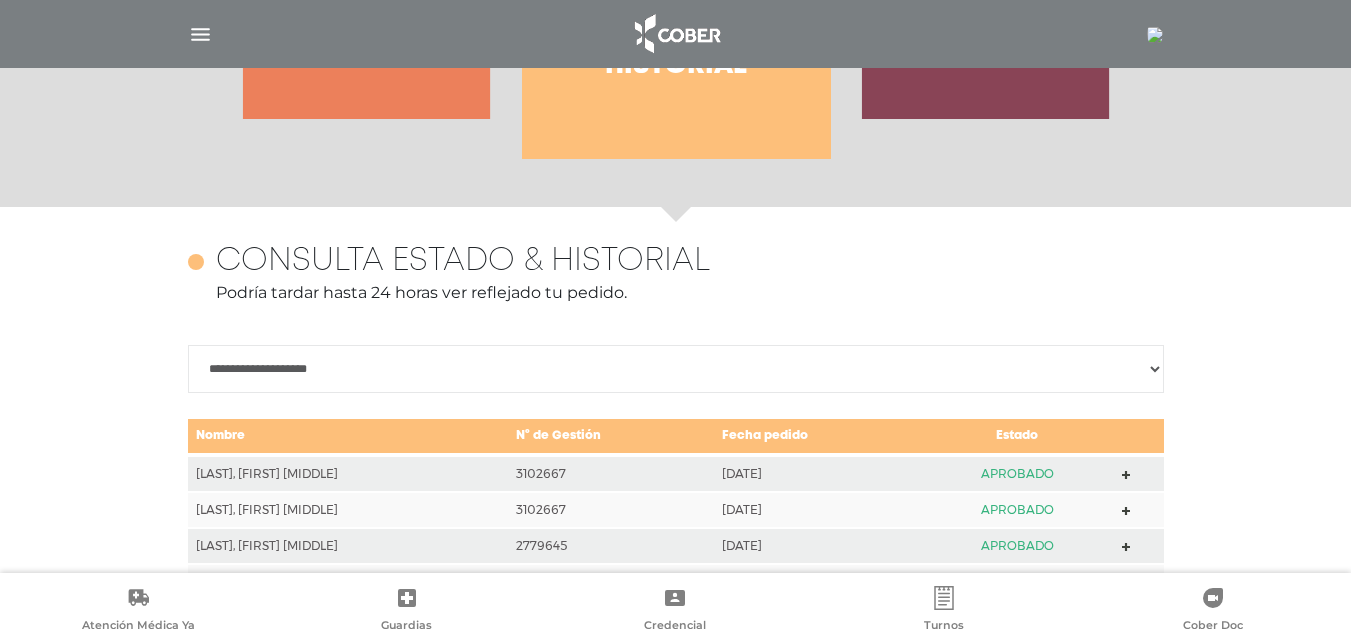 scroll, scrollTop: 733, scrollLeft: 0, axis: vertical 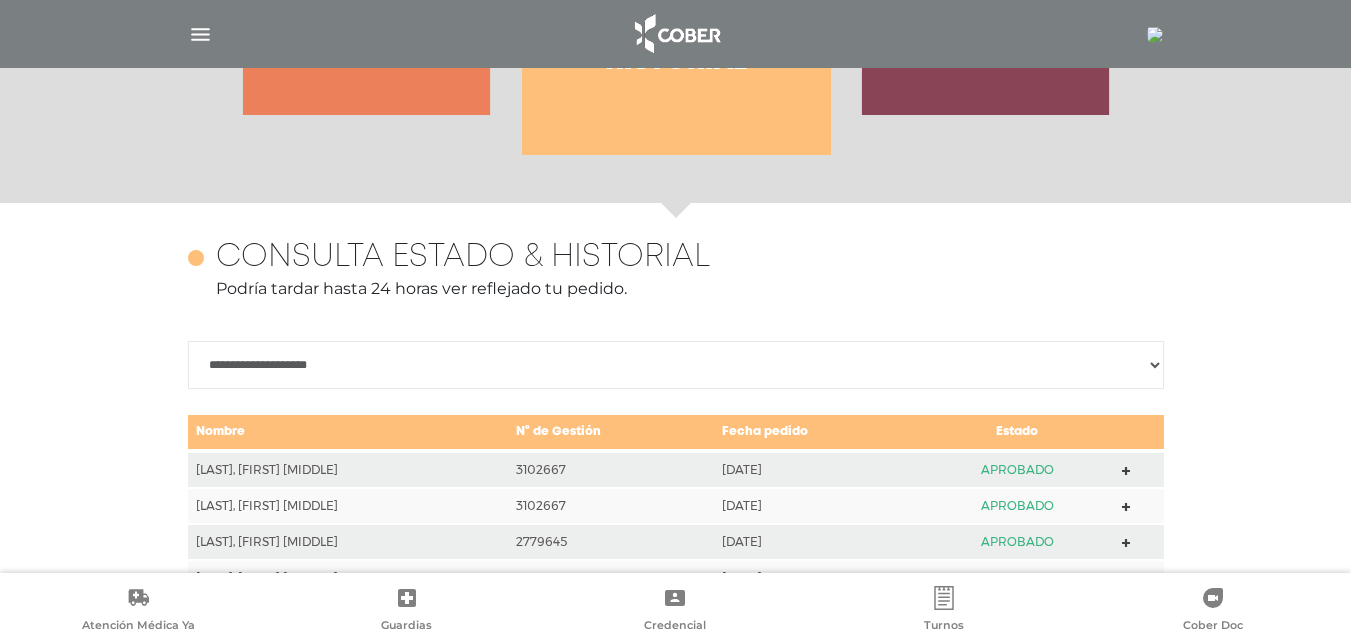 click at bounding box center [1126, 471] 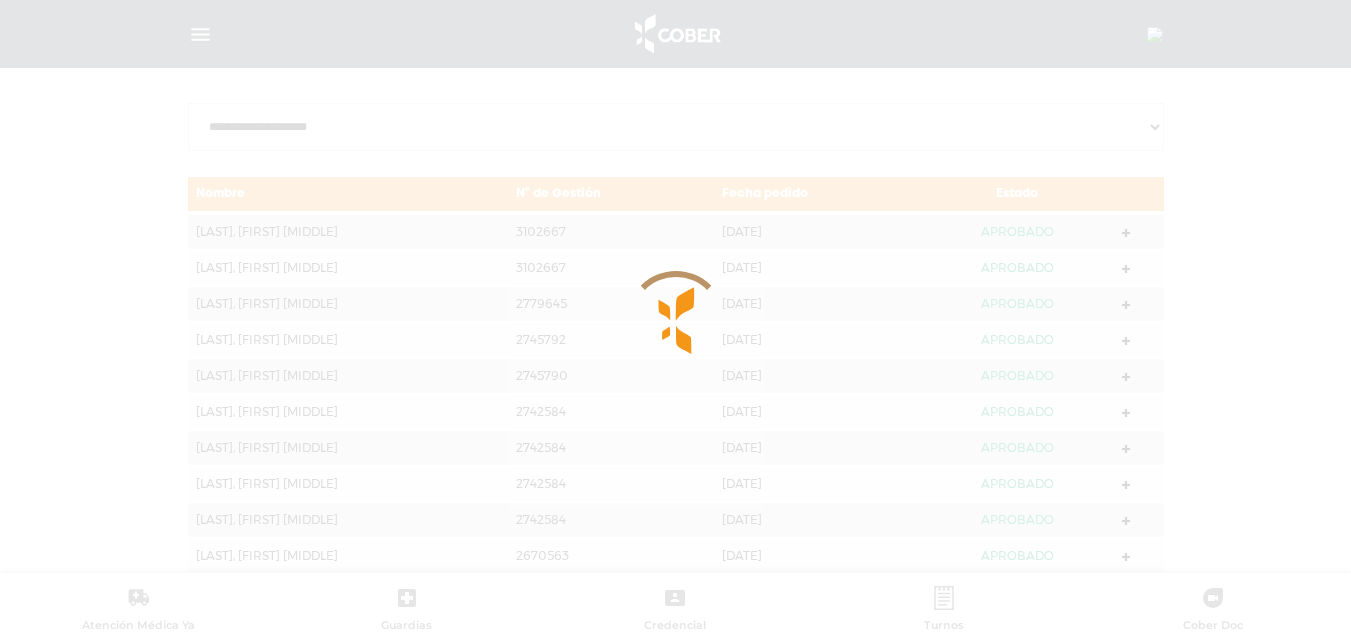 scroll, scrollTop: 960, scrollLeft: 0, axis: vertical 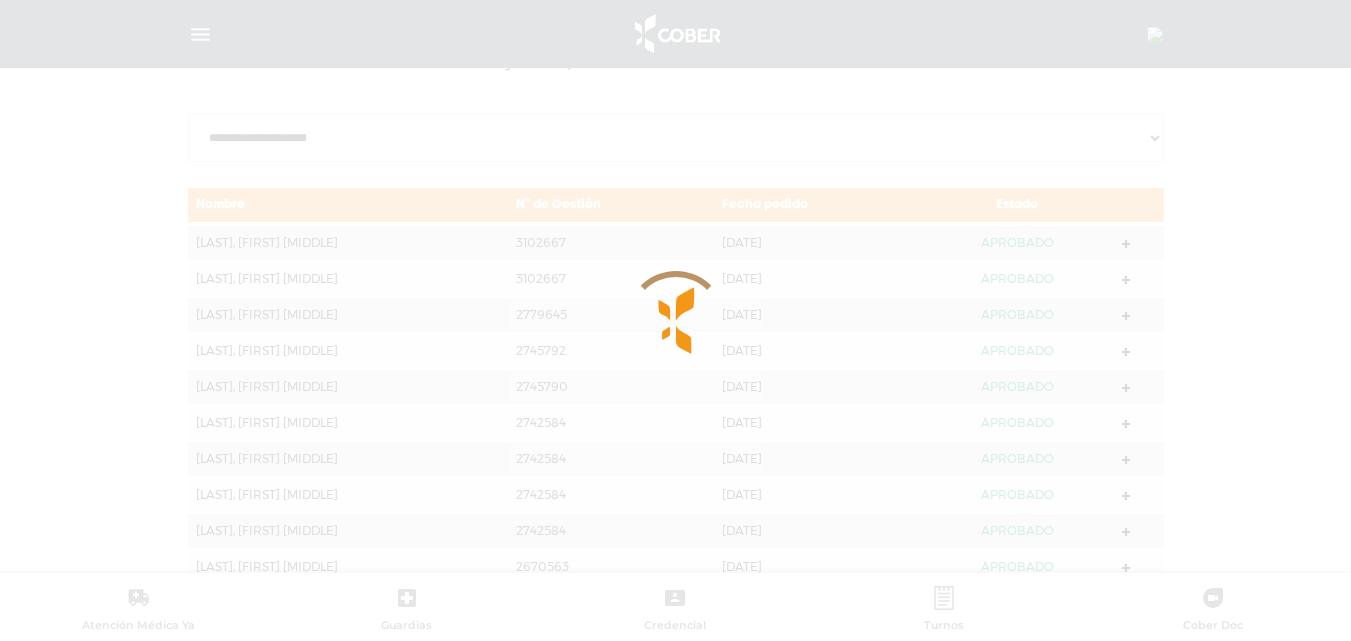 click at bounding box center [675, 320] 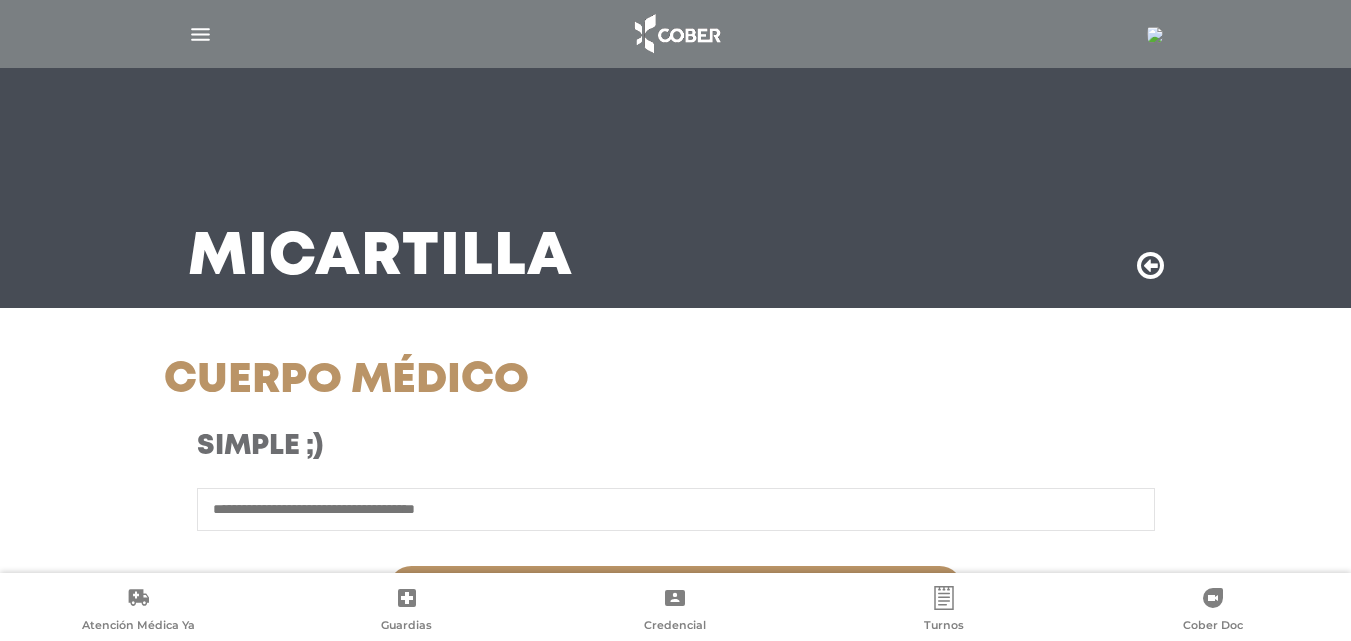 scroll, scrollTop: 0, scrollLeft: 0, axis: both 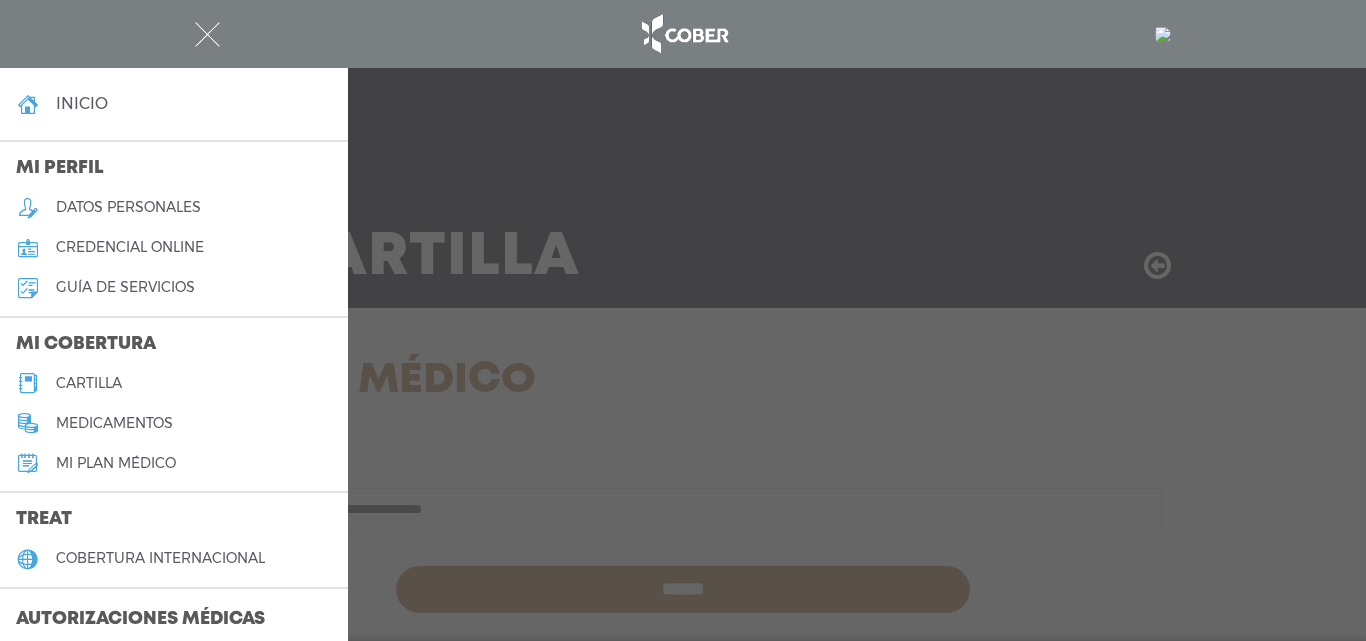 click on "Autorizaciones médicas" at bounding box center [140, 620] 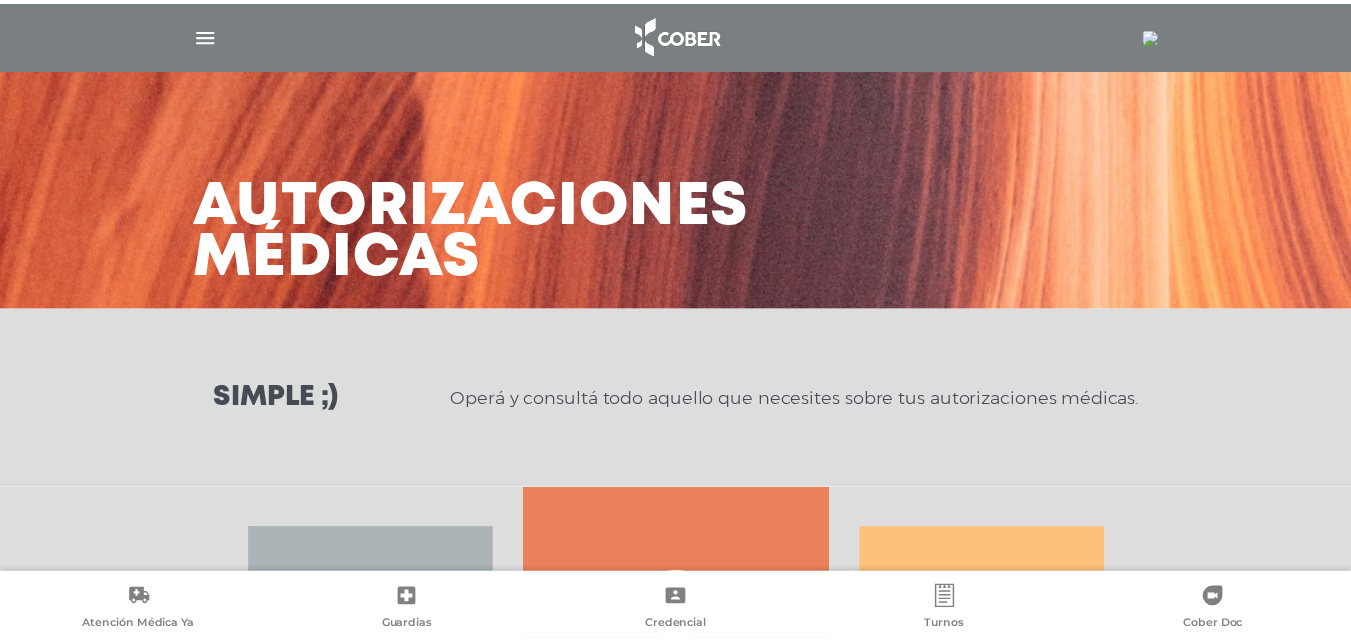 scroll, scrollTop: 0, scrollLeft: 0, axis: both 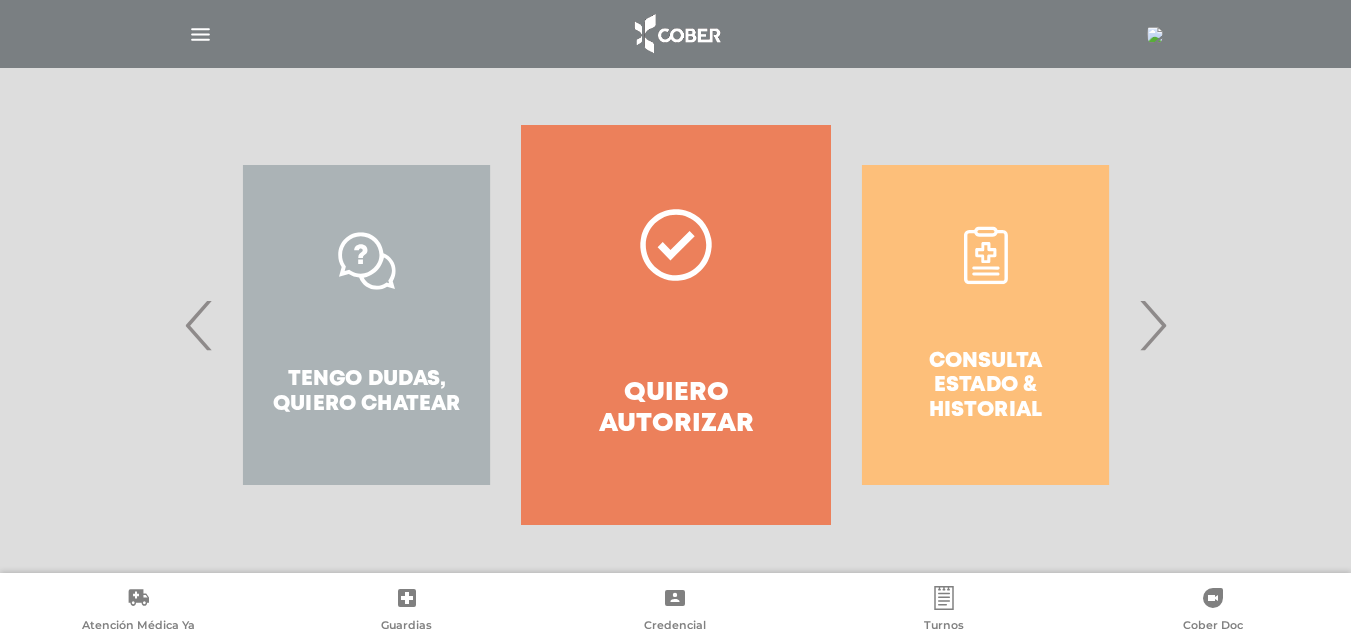 click on "›" at bounding box center [1152, 325] 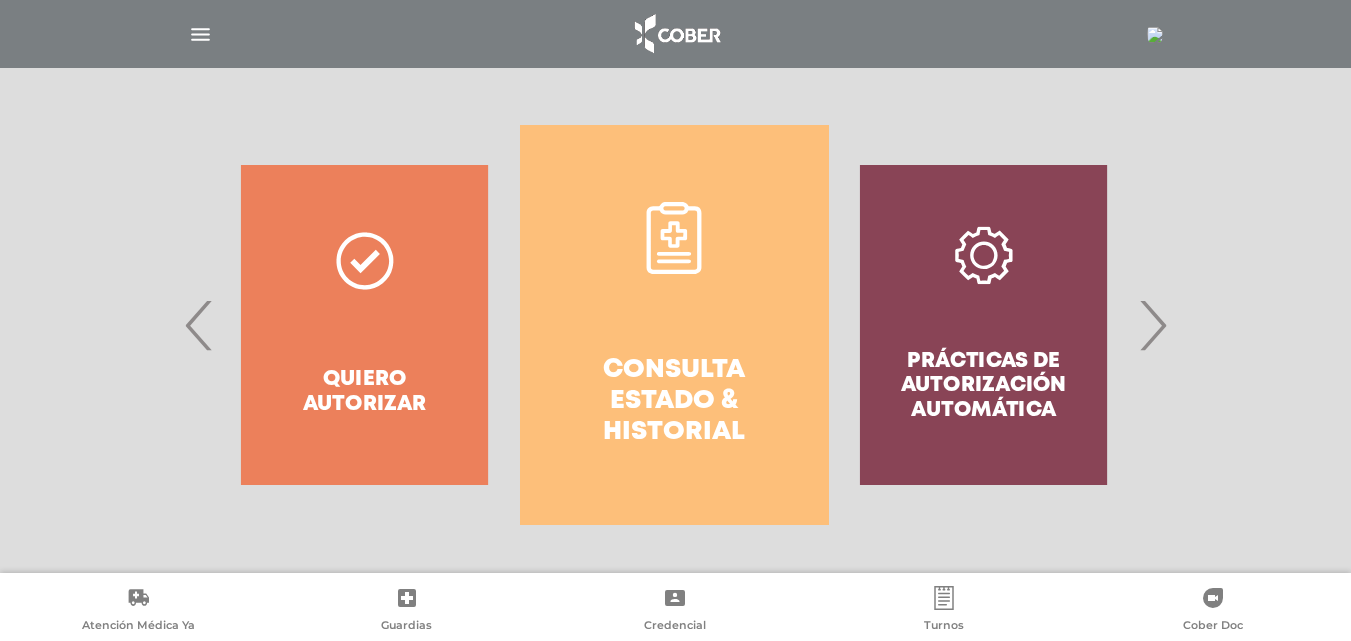 click on "Consulta estado & historial" at bounding box center (674, 402) 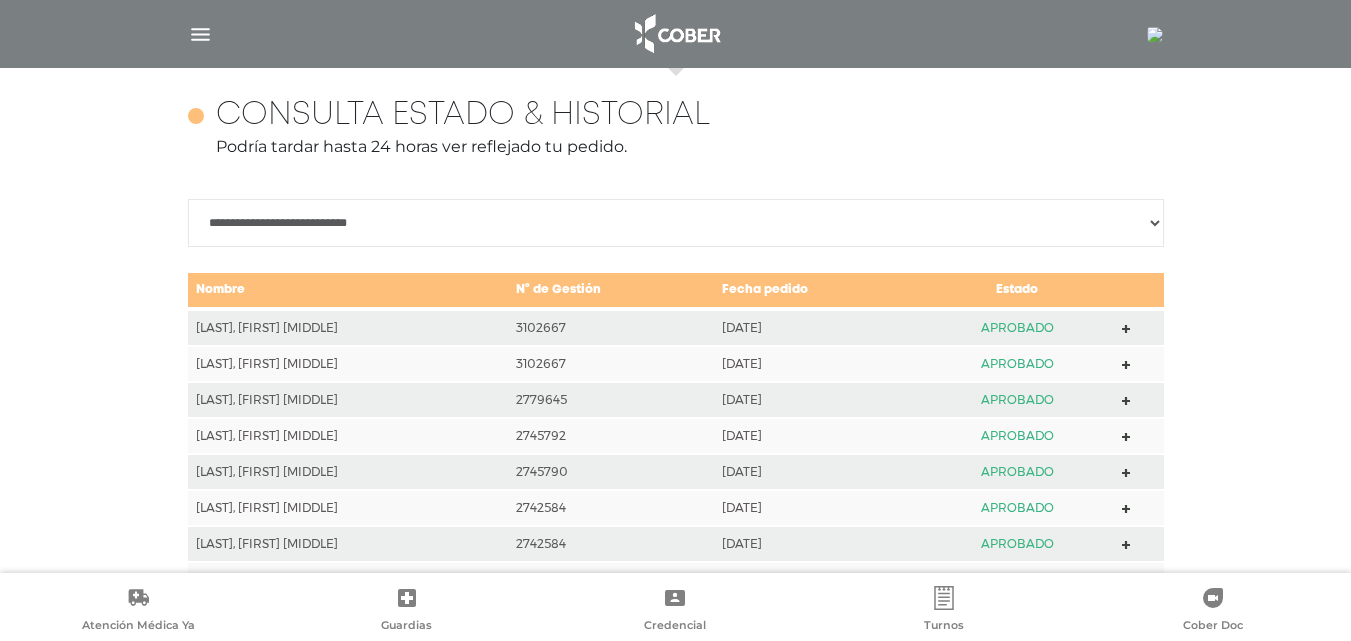 scroll, scrollTop: 888, scrollLeft: 0, axis: vertical 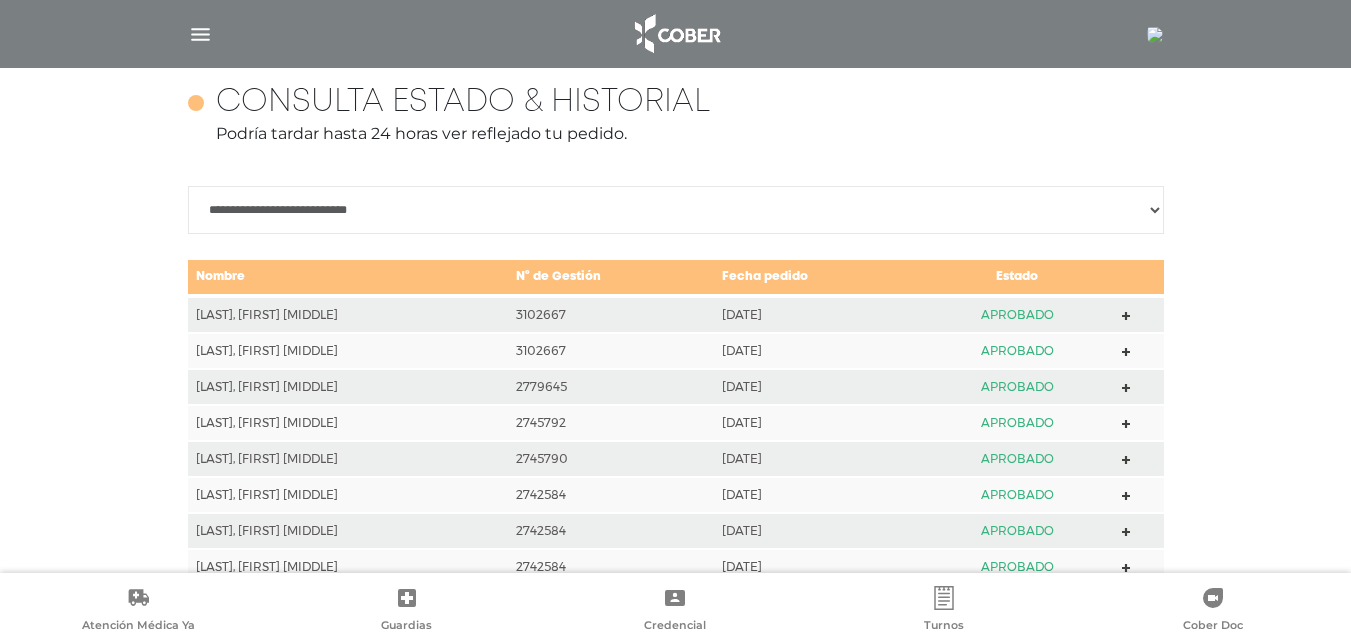 click on "**********" at bounding box center [676, 210] 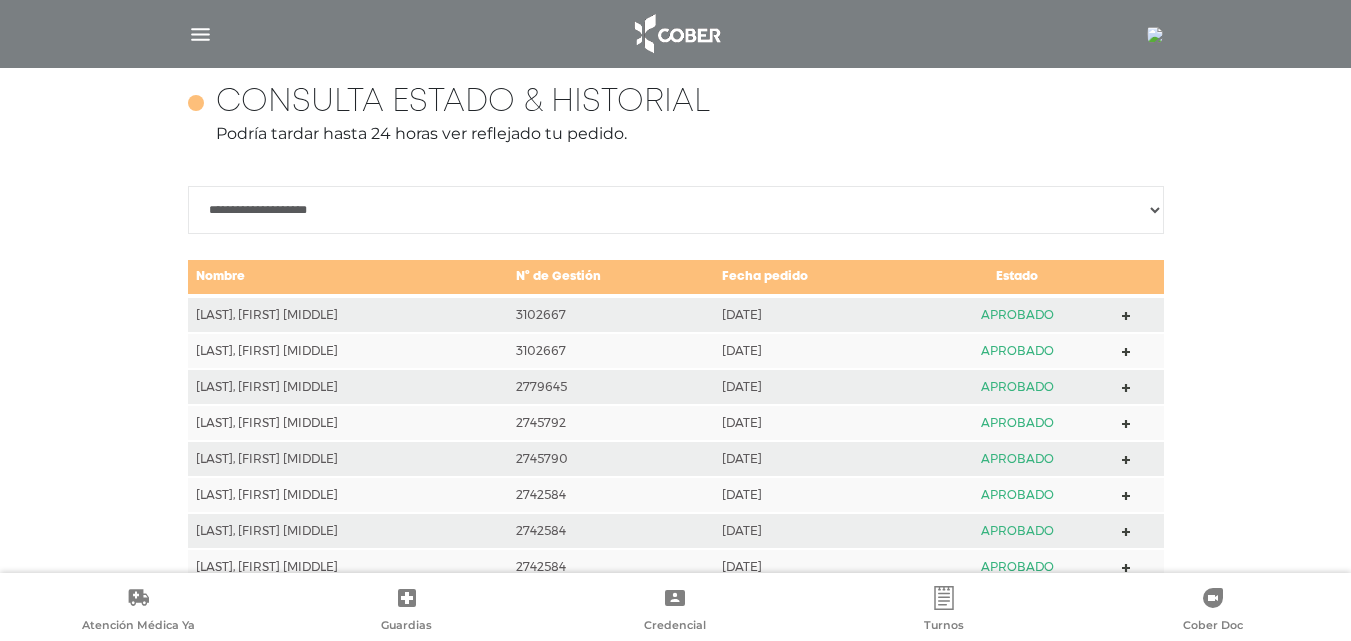 click on "**********" at bounding box center [676, 210] 